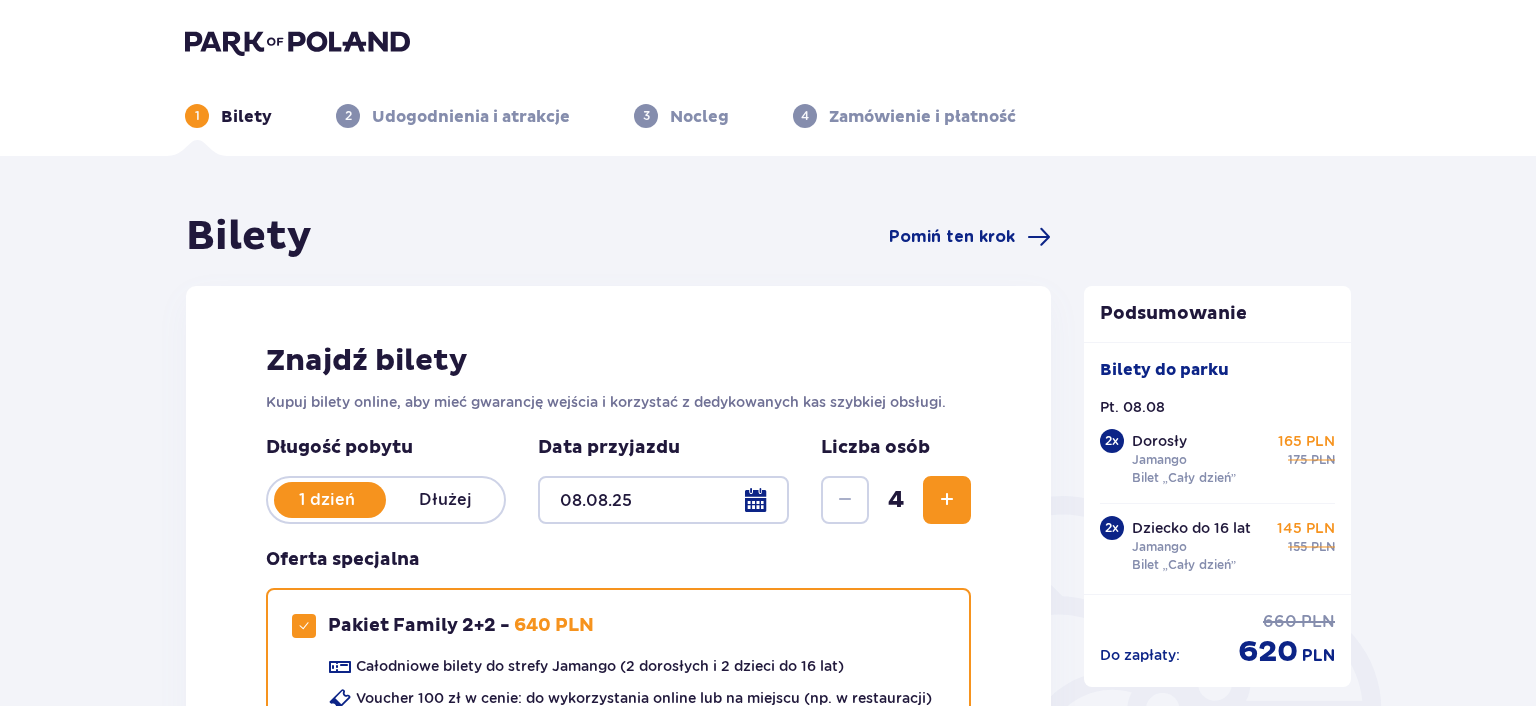 scroll, scrollTop: 0, scrollLeft: 0, axis: both 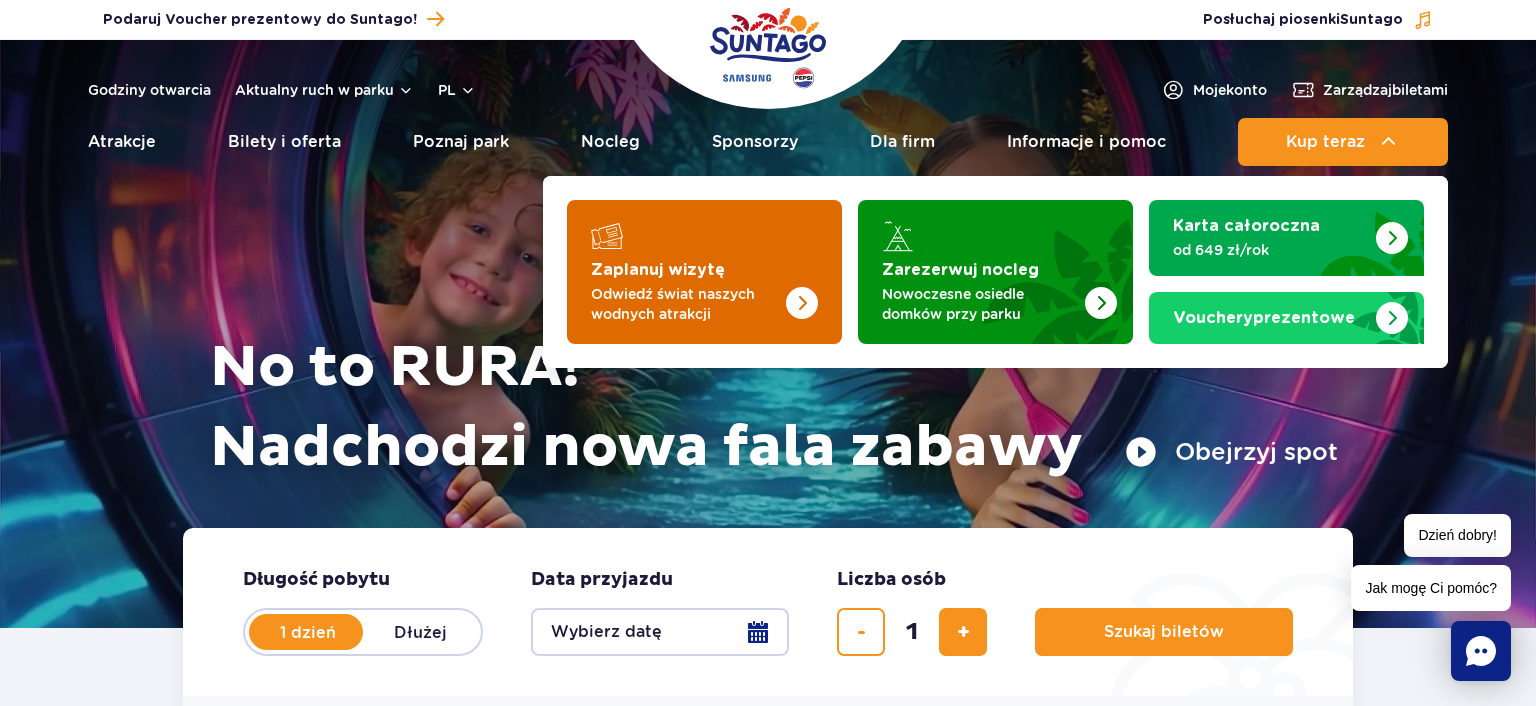 click at bounding box center (762, 266) 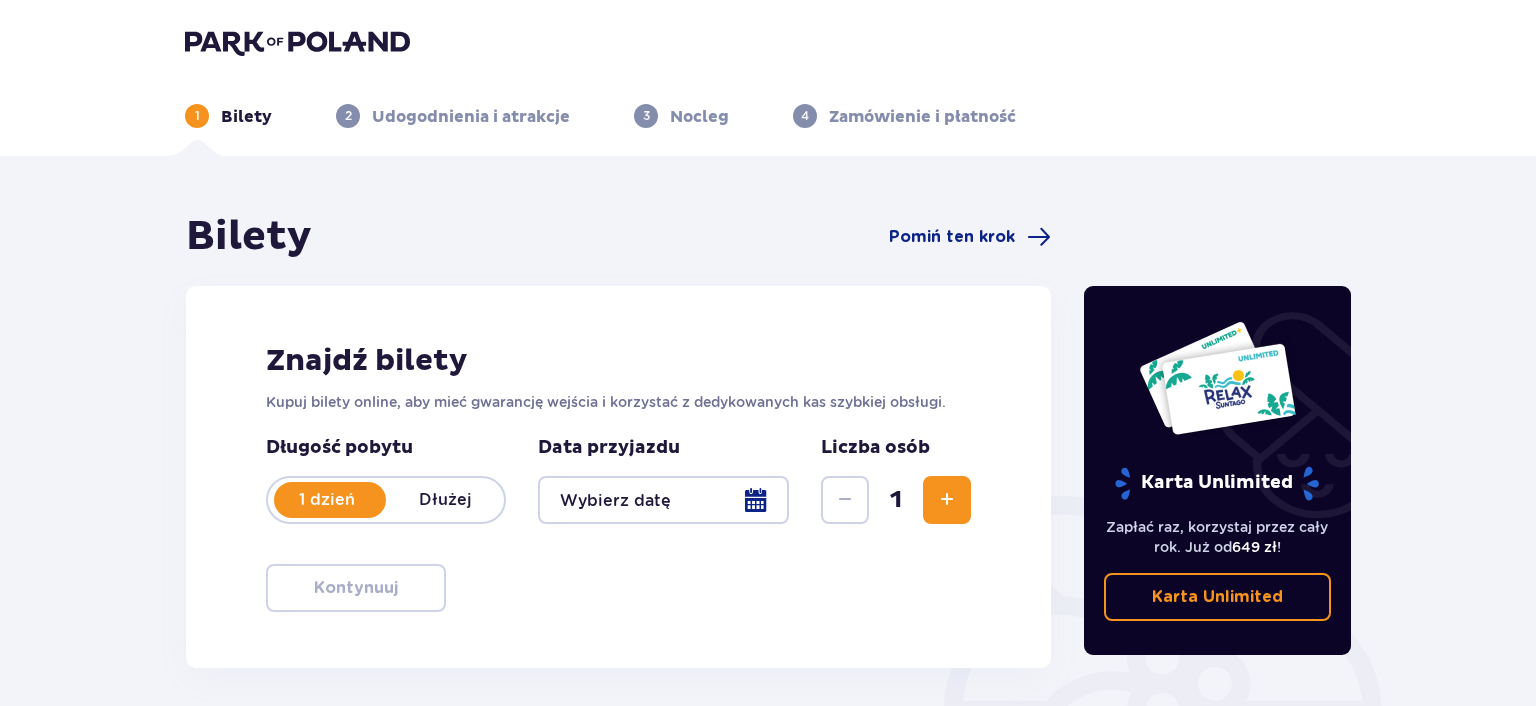 scroll, scrollTop: 0, scrollLeft: 0, axis: both 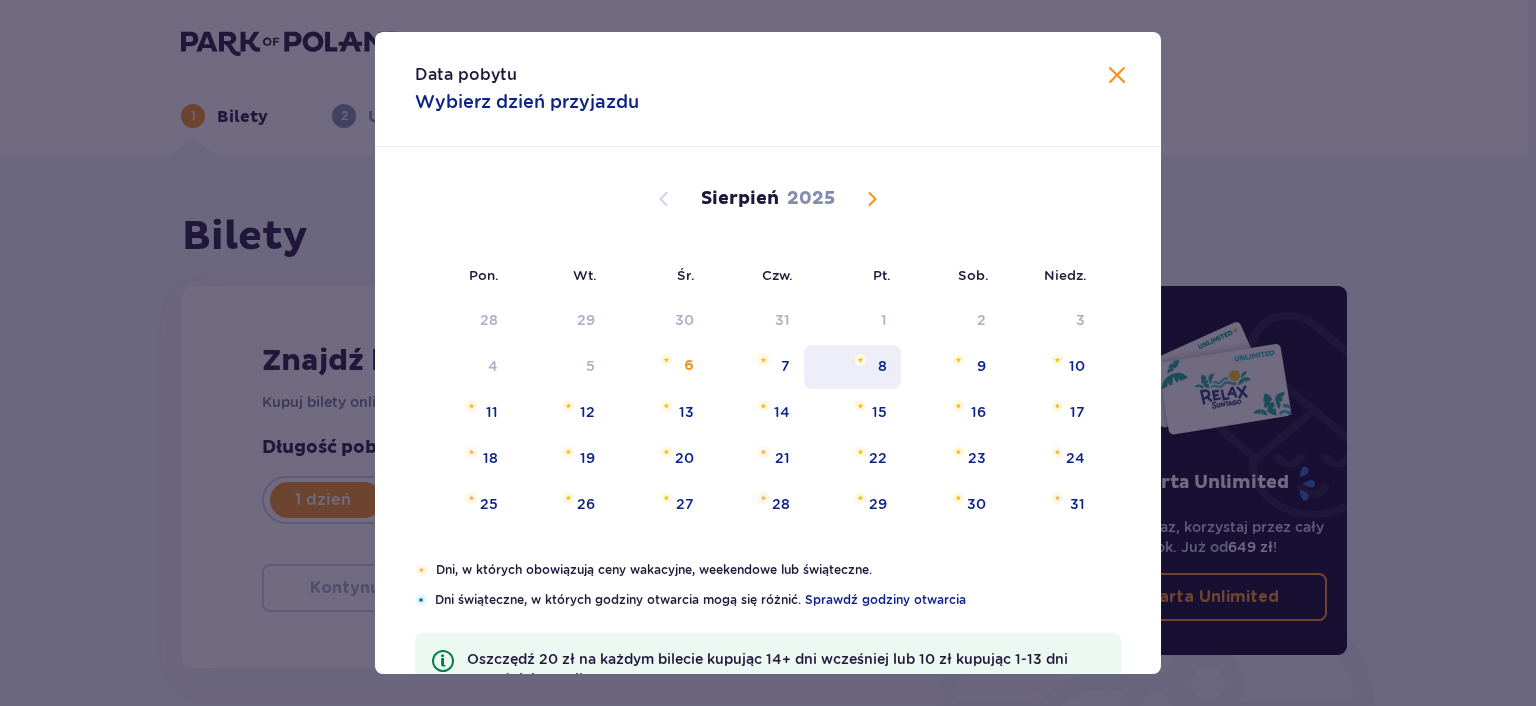 click on "8" at bounding box center (882, 366) 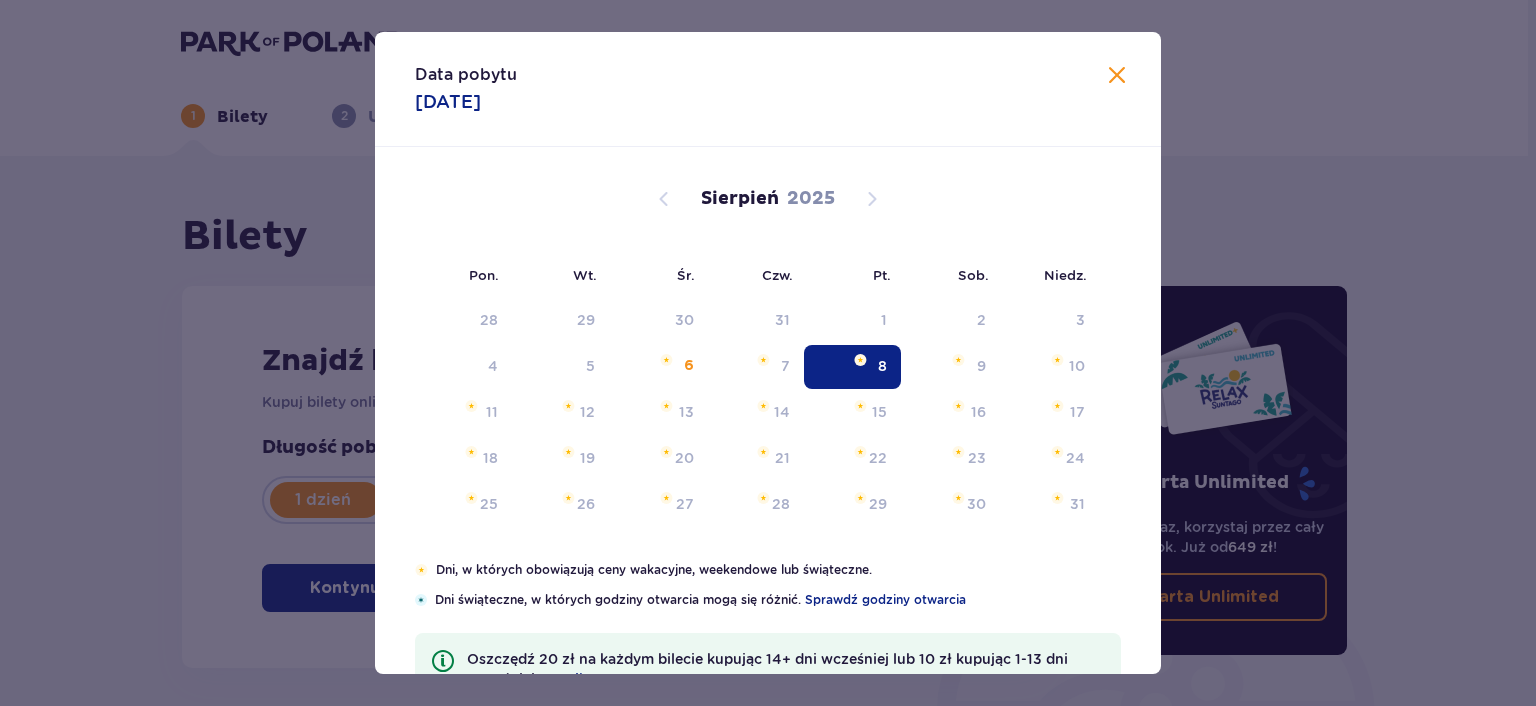 type on "08.08.25" 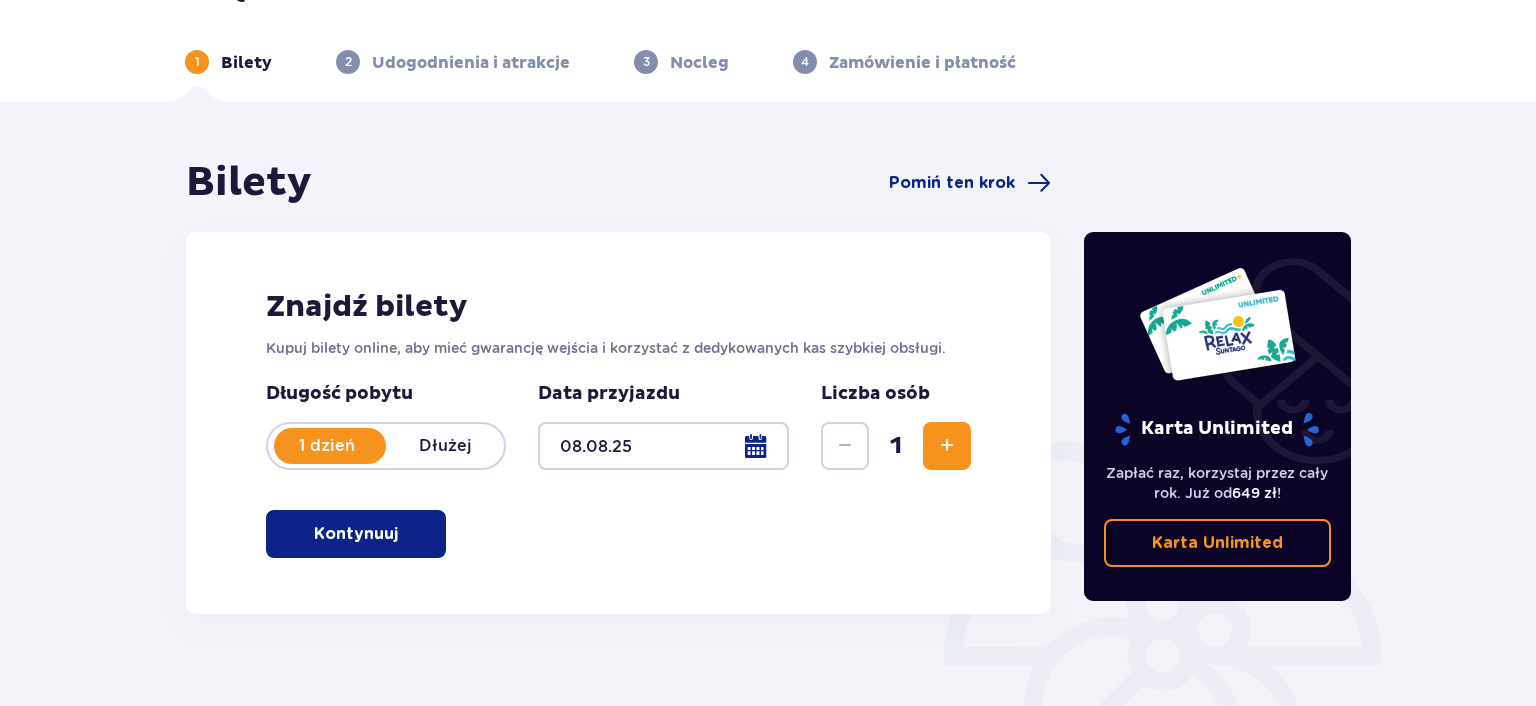 scroll, scrollTop: 105, scrollLeft: 0, axis: vertical 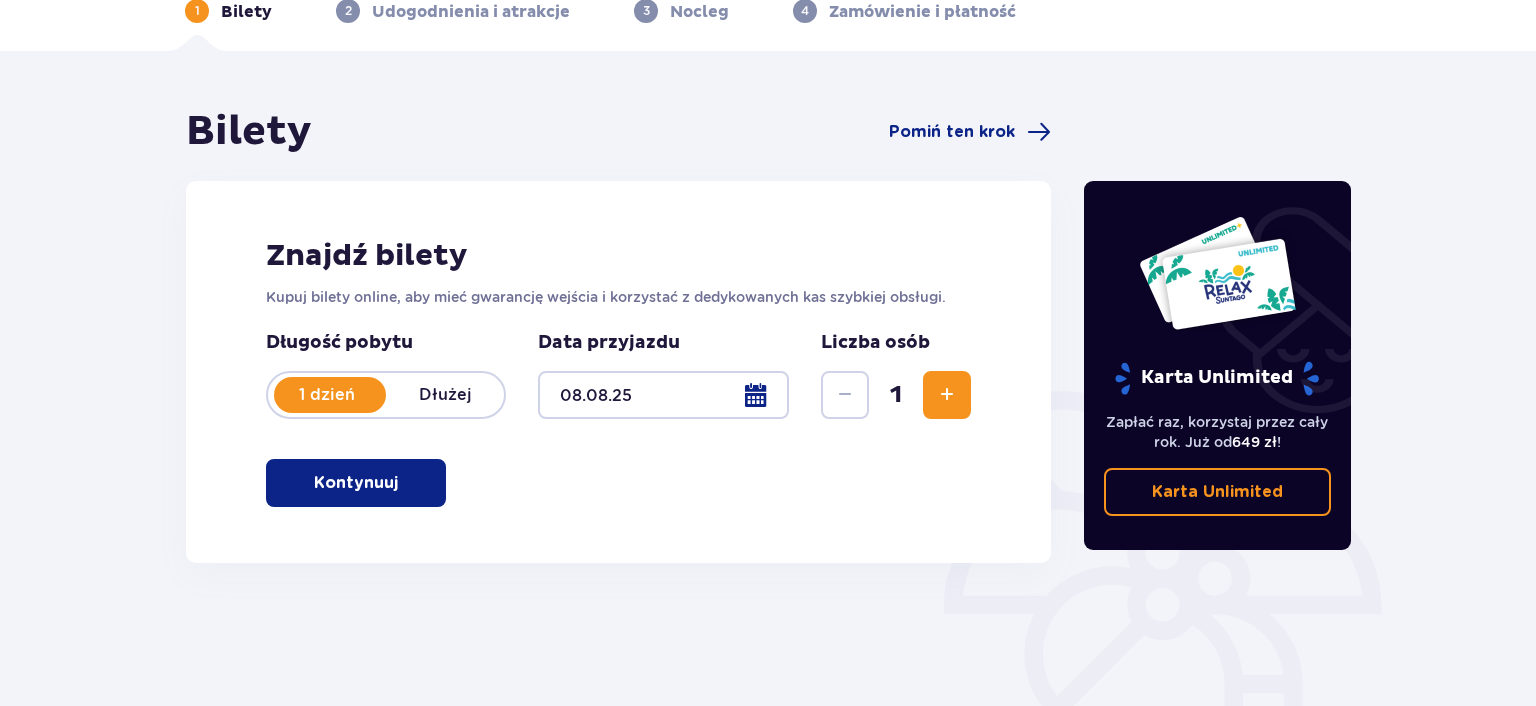 click at bounding box center [947, 395] 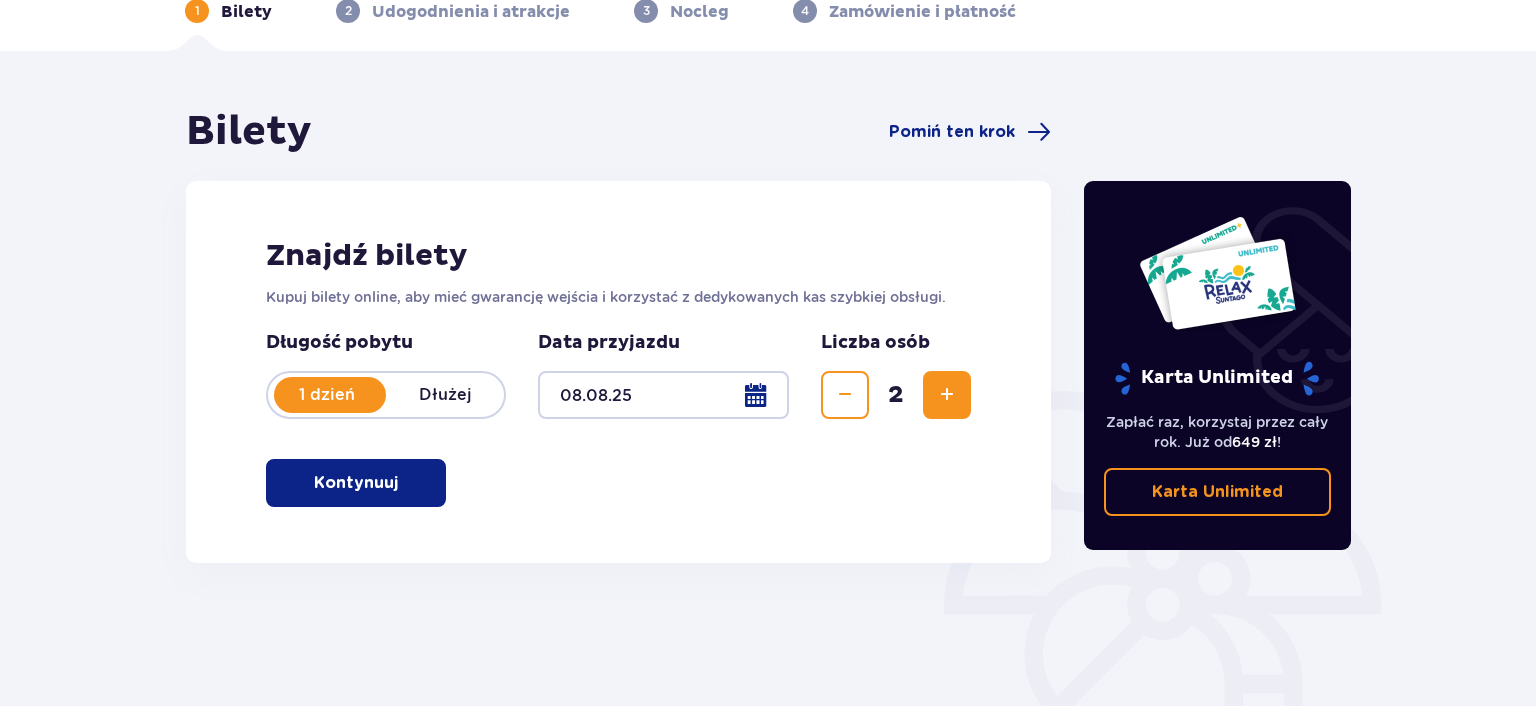 click at bounding box center [947, 395] 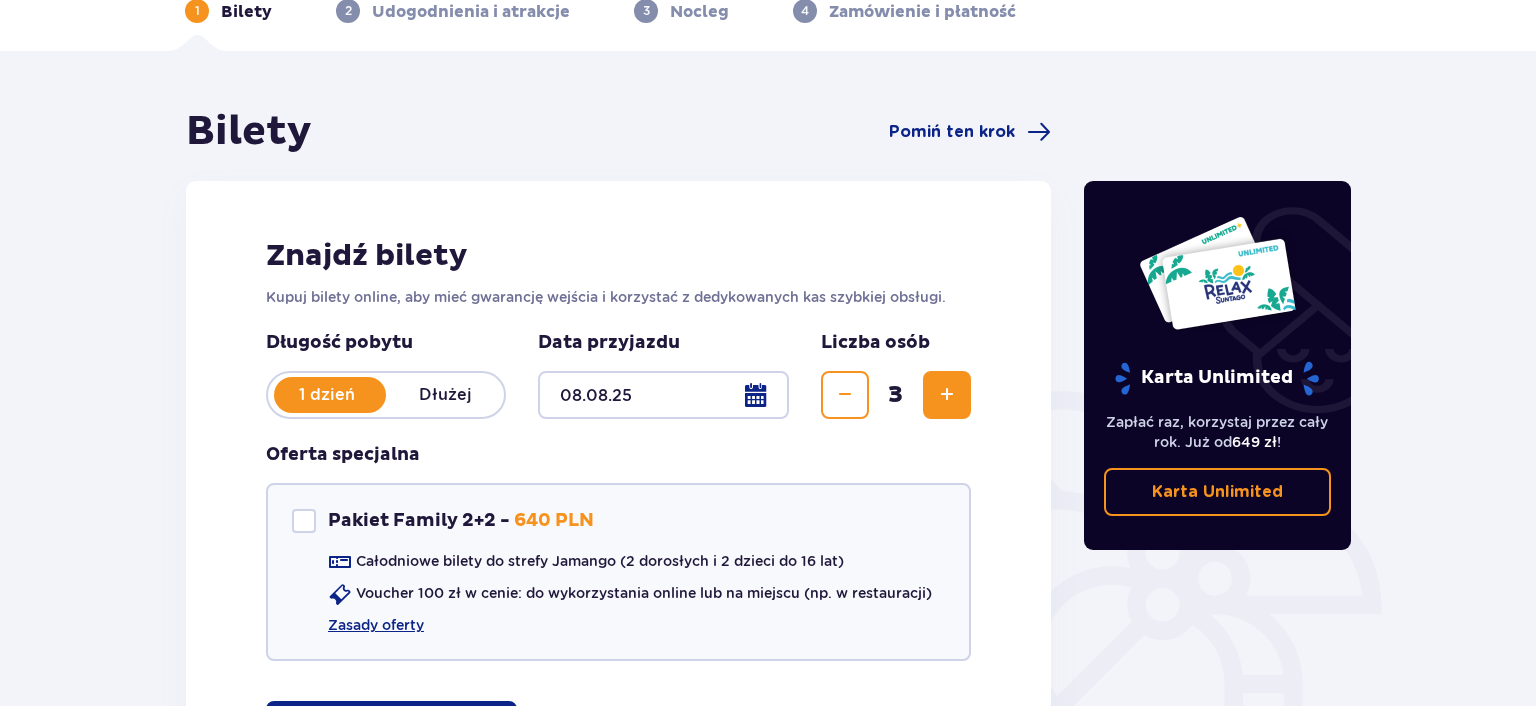 click at bounding box center [947, 395] 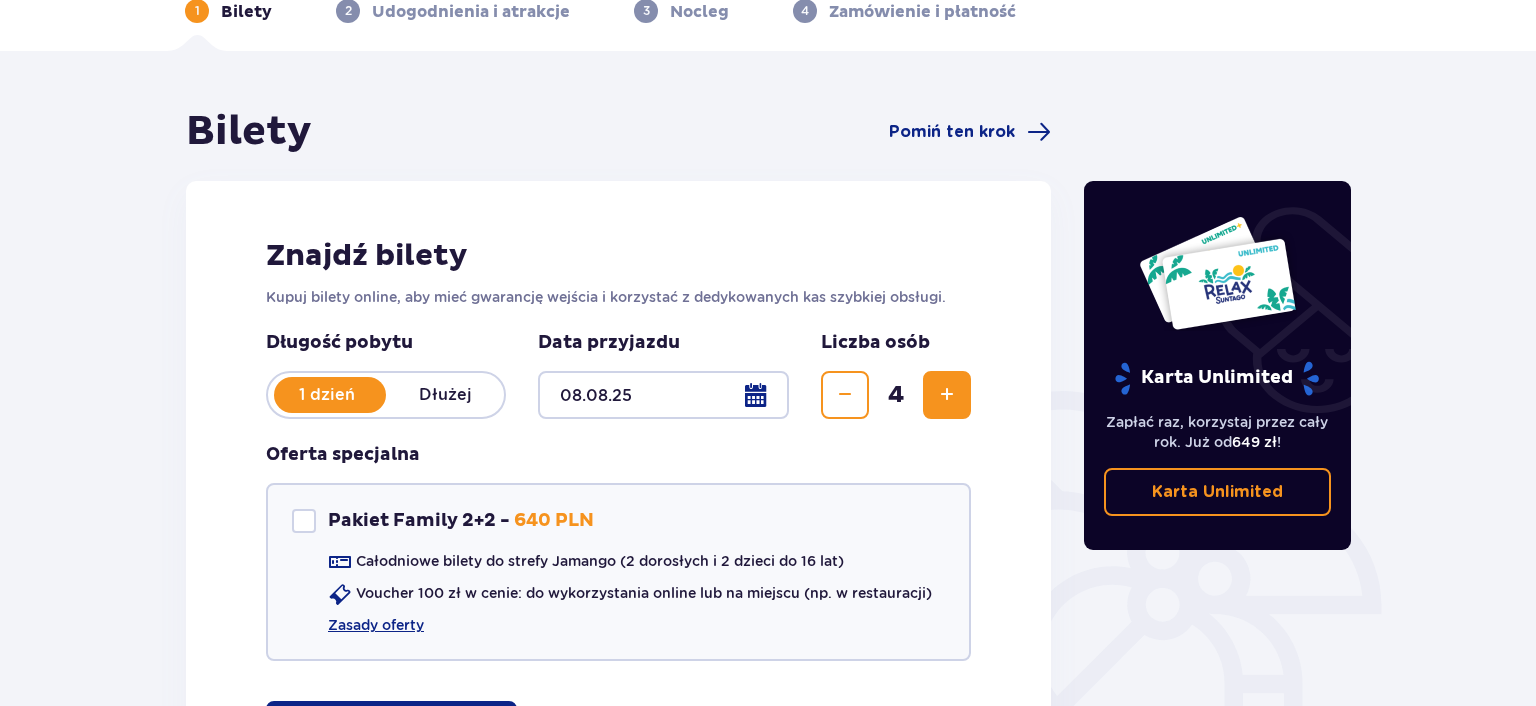click at bounding box center (947, 395) 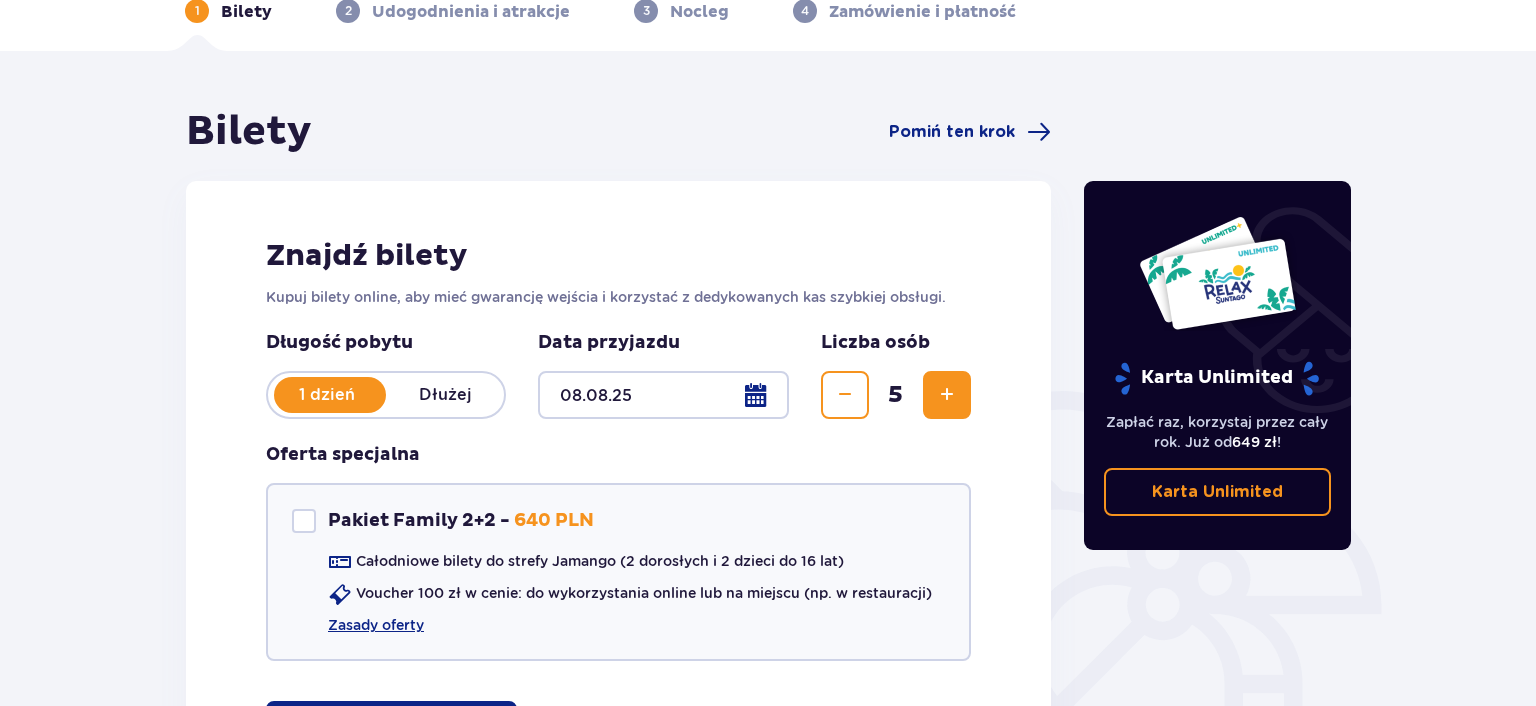 click at bounding box center [845, 395] 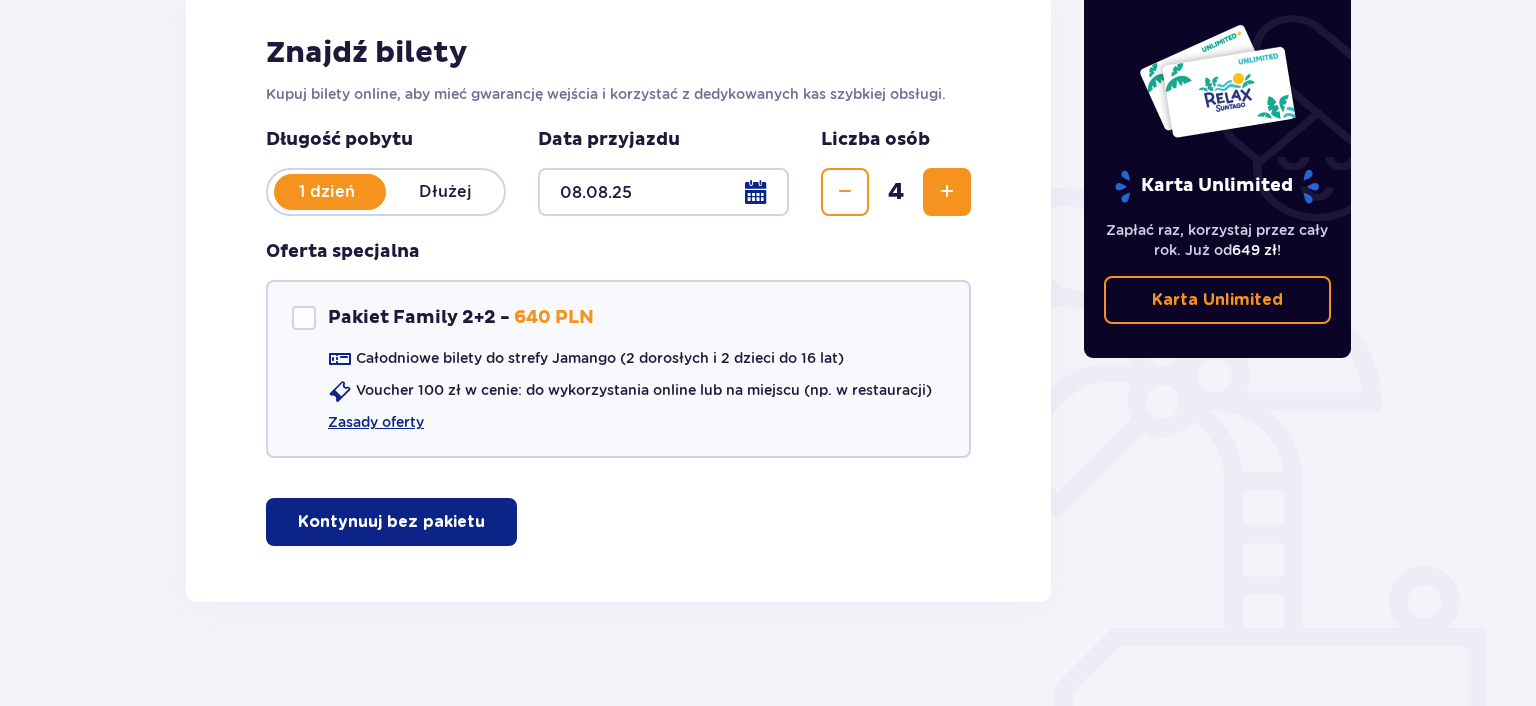 scroll, scrollTop: 316, scrollLeft: 0, axis: vertical 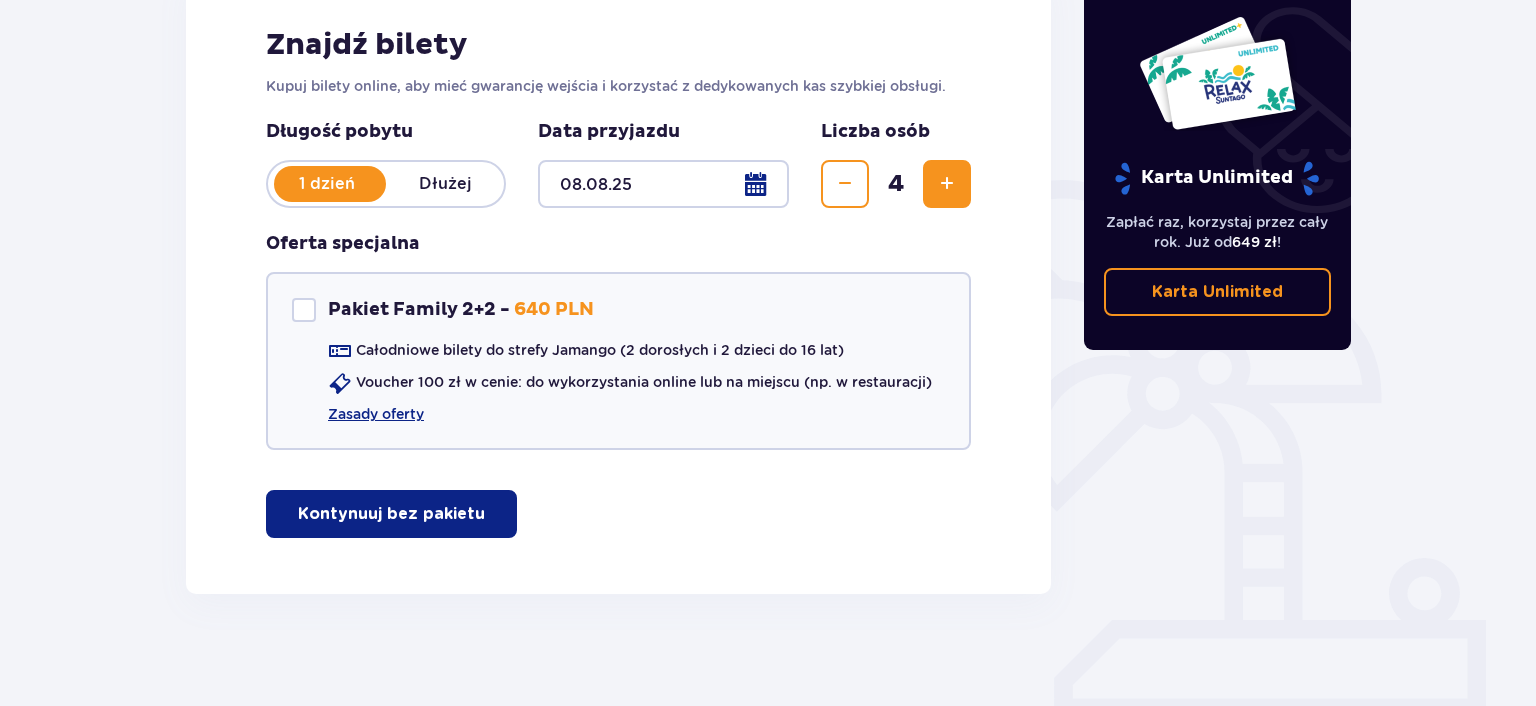 click on "Bilety Pomiń ten krok Znajdź bilety Kupuj bilety online, aby mieć gwarancję wejścia i korzystać z dedykowanych kas szybkiej obsługi. Długość pobytu 1 dzień Dłużej Data przyjazdu [DATE] Liczba osób 4 Oferta specjalna Pakiet Family 2+2 - 640 PLN Całodniowe bilety do strefy Jamango (2 dorosłych i 2 dzieci do 16 lat) Voucher 100 zł w cenie: do wykorzystania online lub na miejscu (np. w restauracji) Zasady oferty Kontynuuj bez pakietu Karta Unlimited Zapłać raz, korzystaj przez cały rok. Już od 649 zł ! Karta Unlimited" at bounding box center (768, 277) 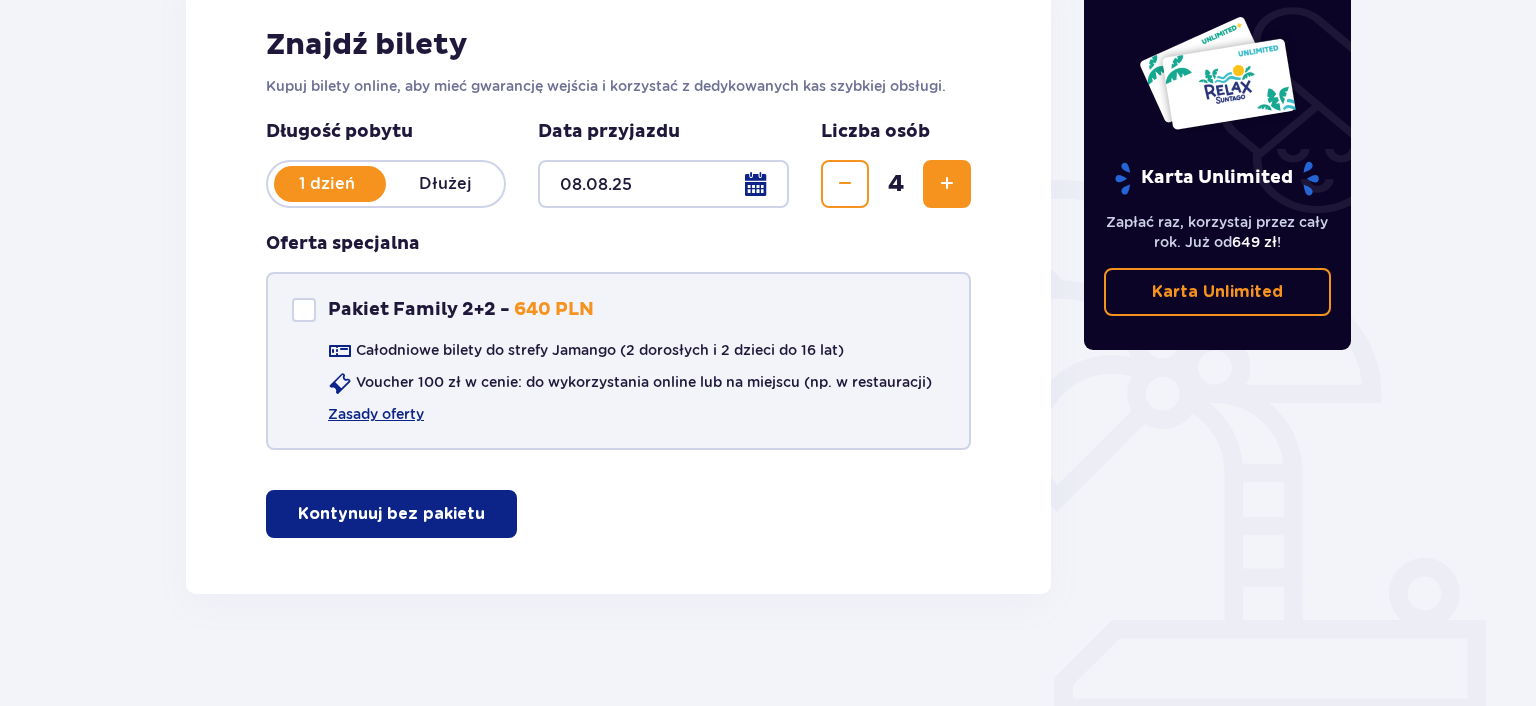 click at bounding box center [304, 310] 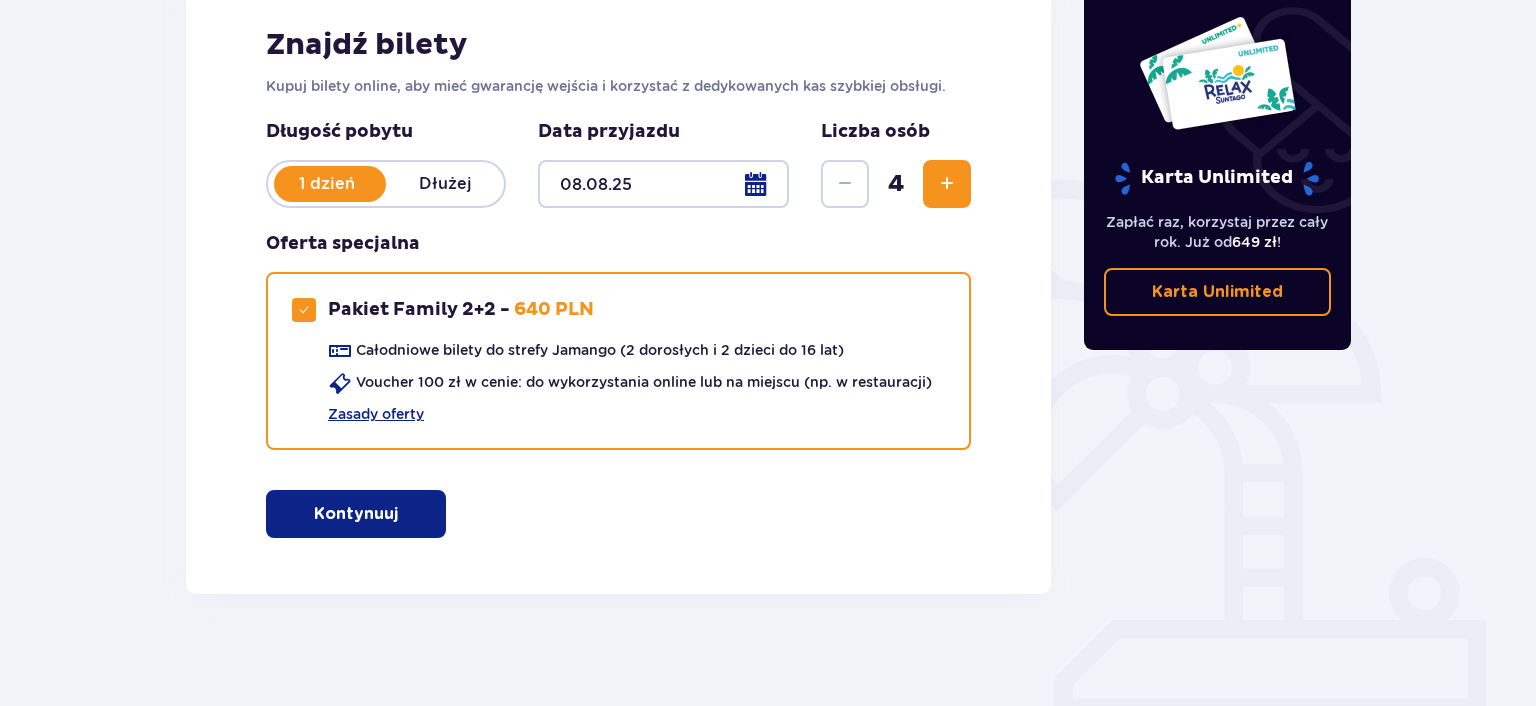 click at bounding box center (402, 514) 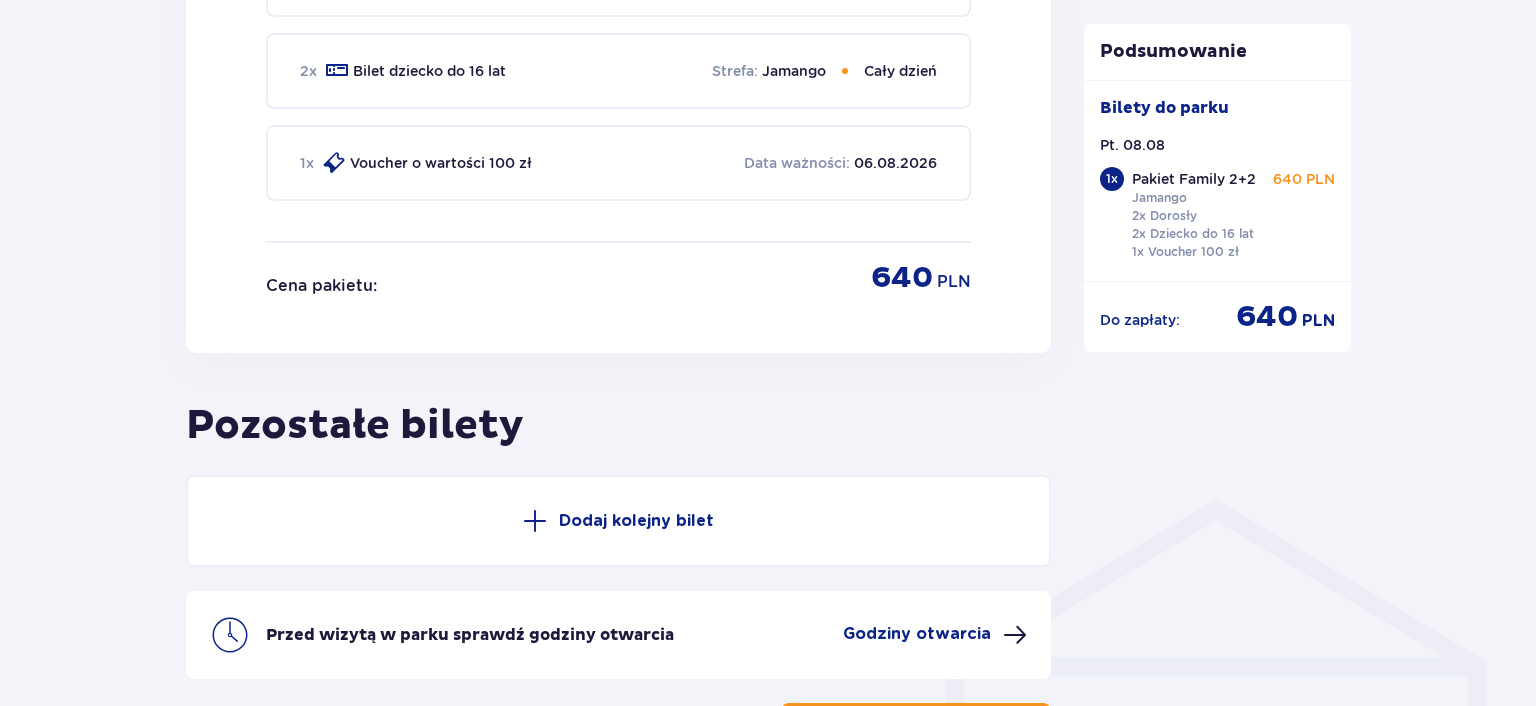 scroll, scrollTop: 1226, scrollLeft: 0, axis: vertical 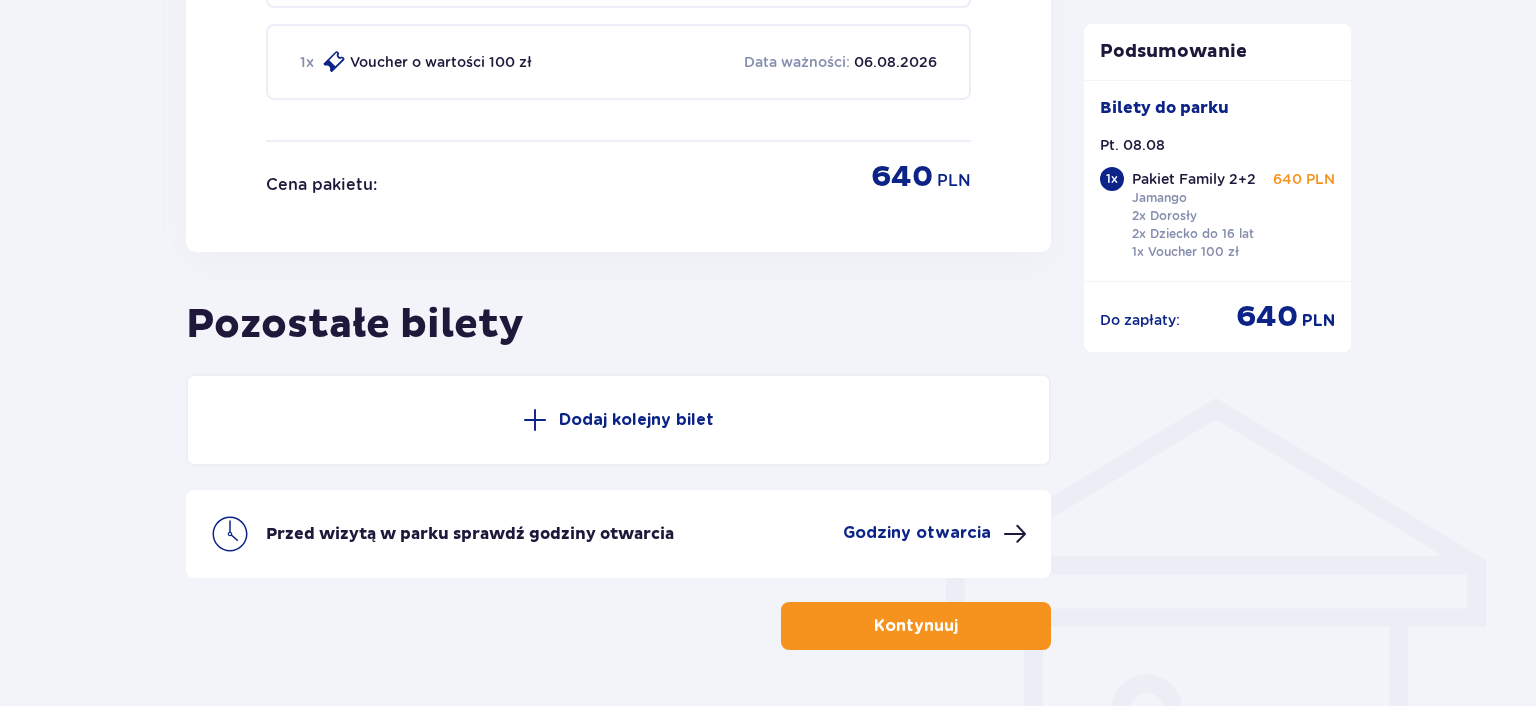 click on "Godziny otwarcia" at bounding box center (935, 534) 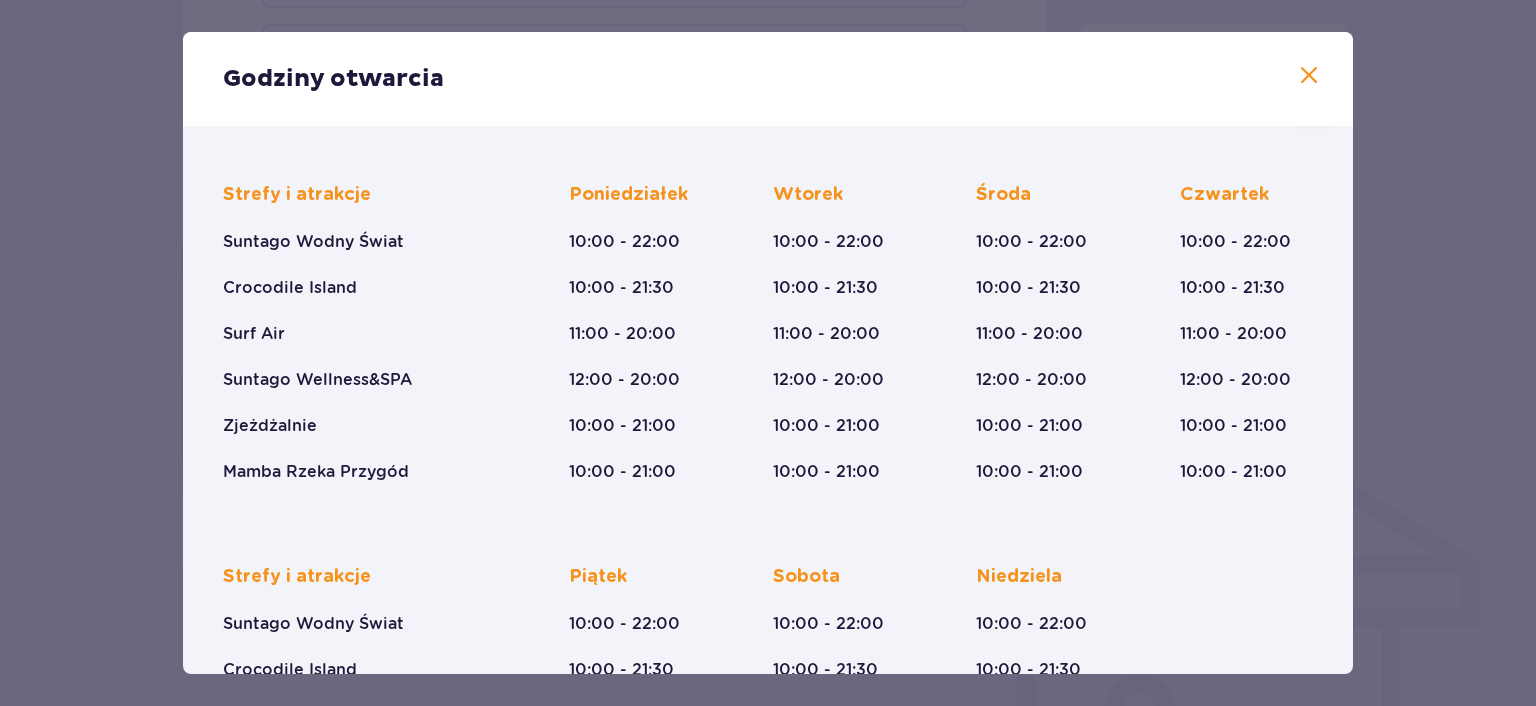 scroll, scrollTop: 0, scrollLeft: 0, axis: both 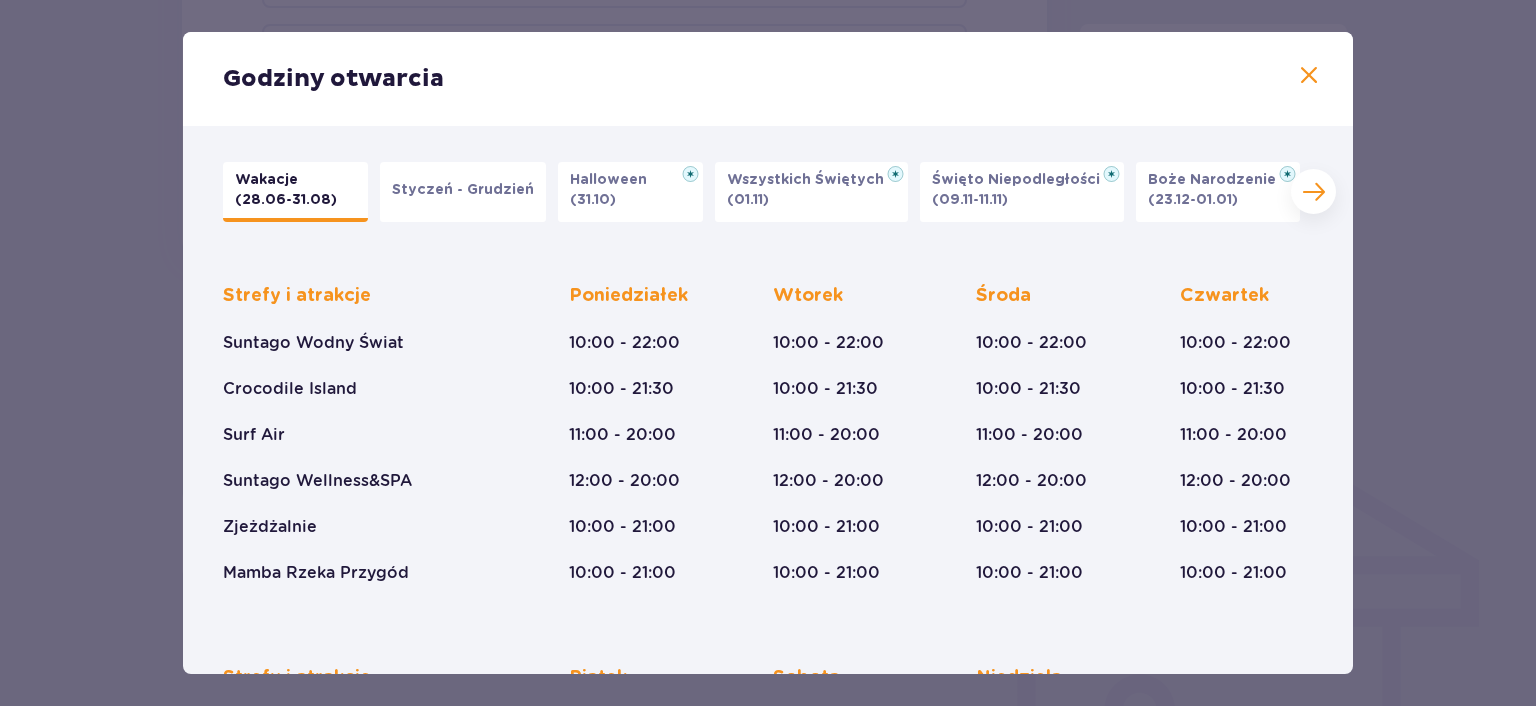 click at bounding box center [1309, 76] 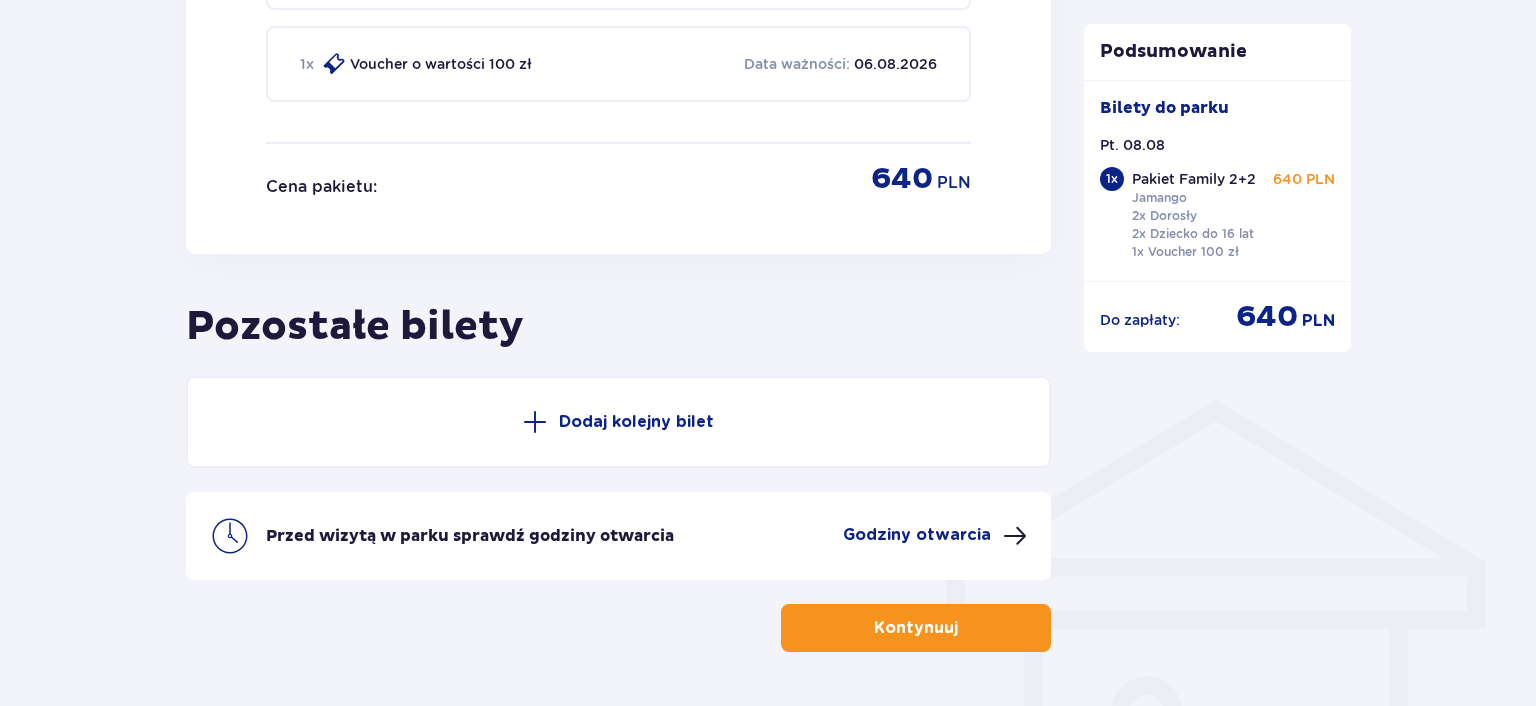 scroll, scrollTop: 1226, scrollLeft: 0, axis: vertical 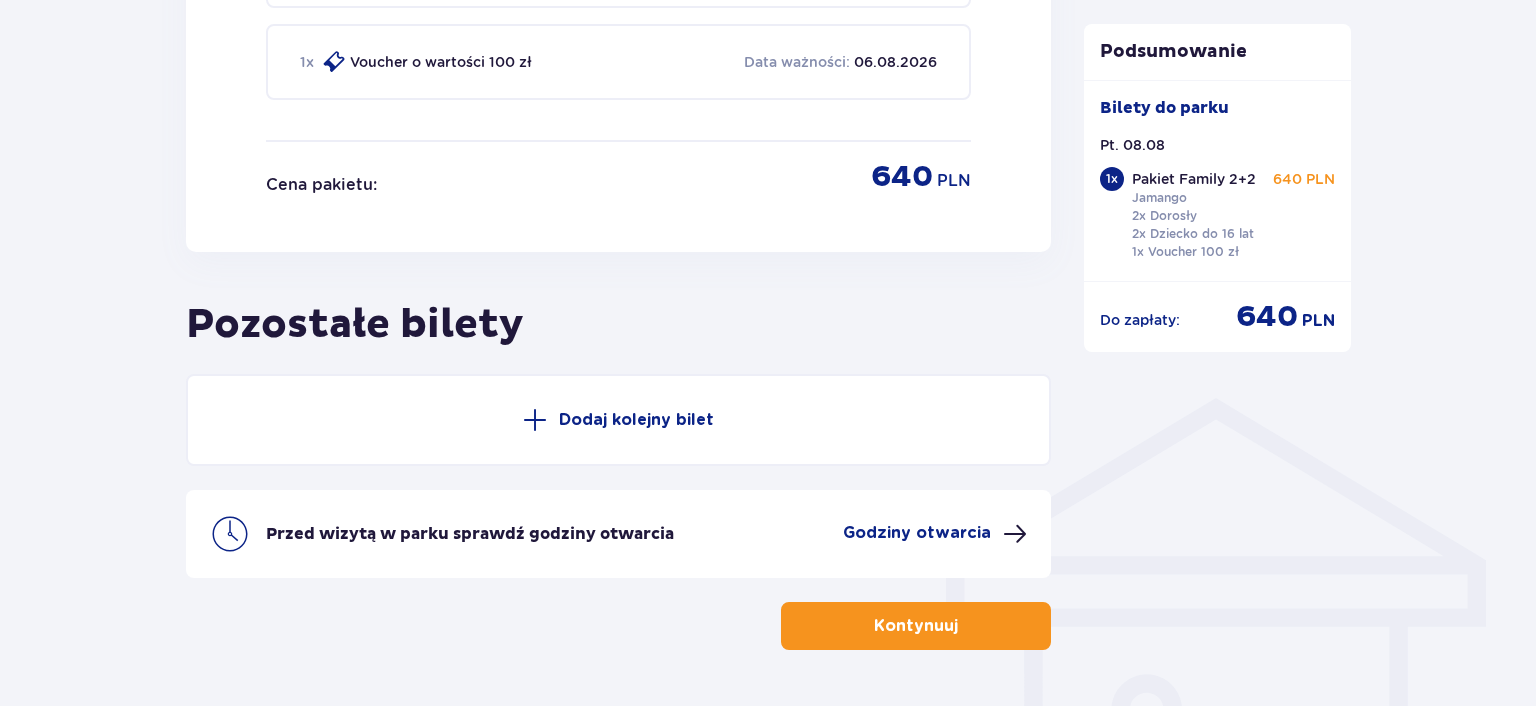 click at bounding box center [962, 626] 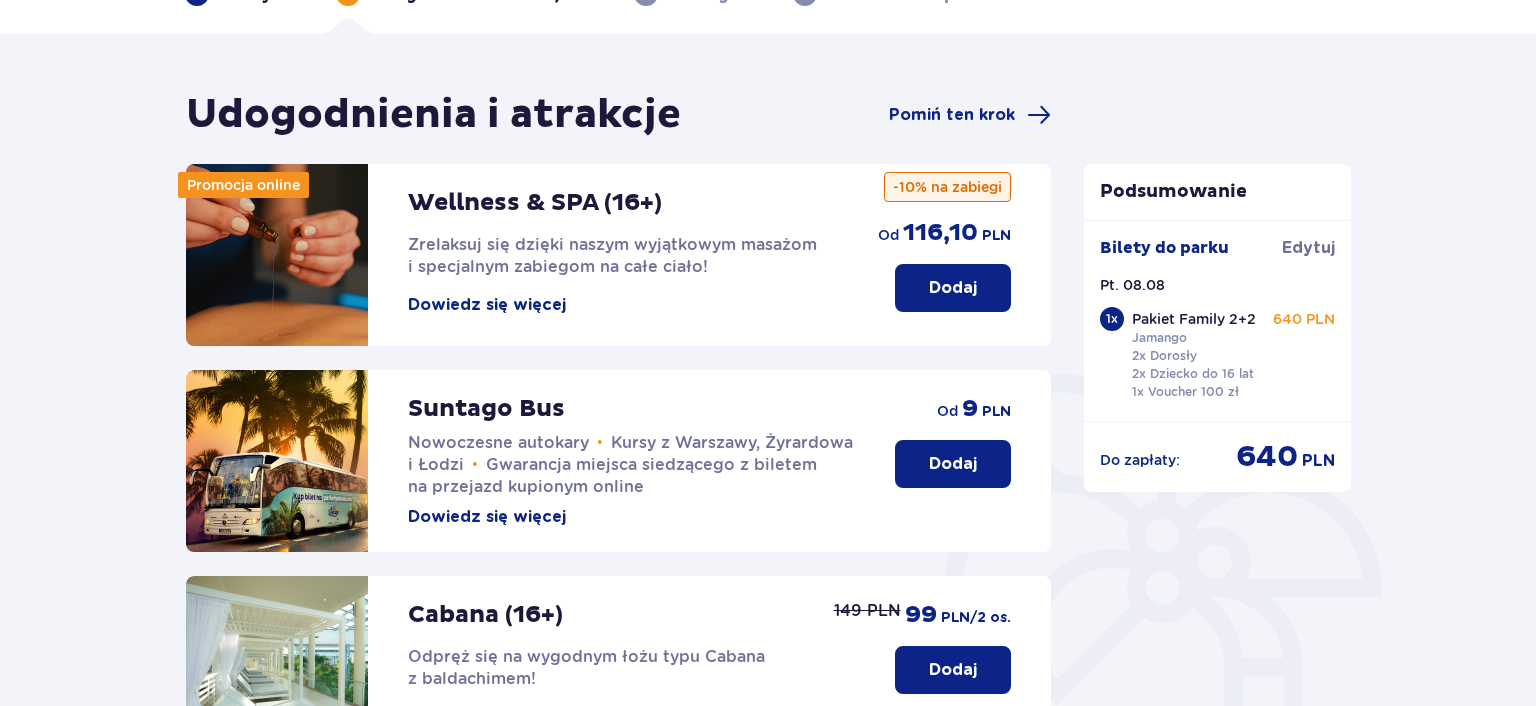 scroll, scrollTop: 650, scrollLeft: 0, axis: vertical 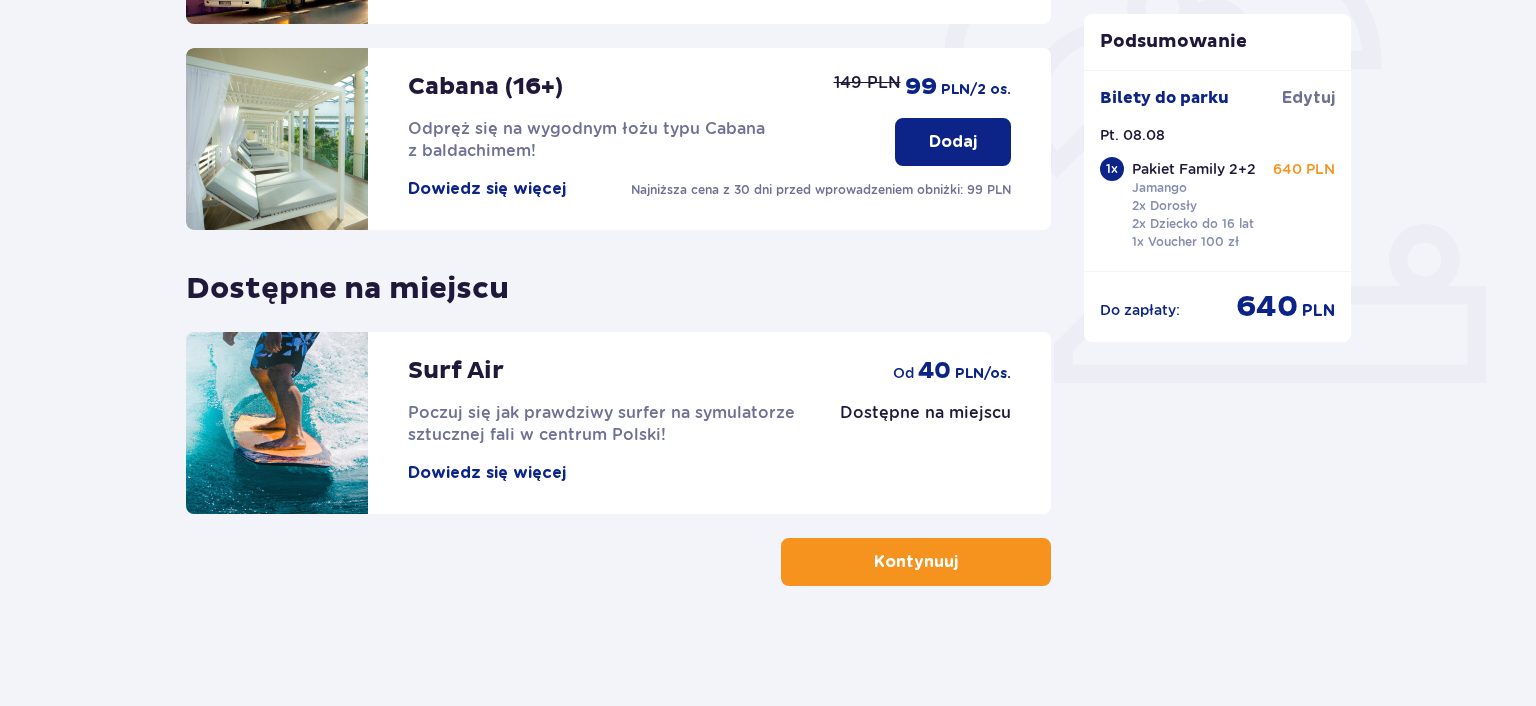 click at bounding box center (962, 562) 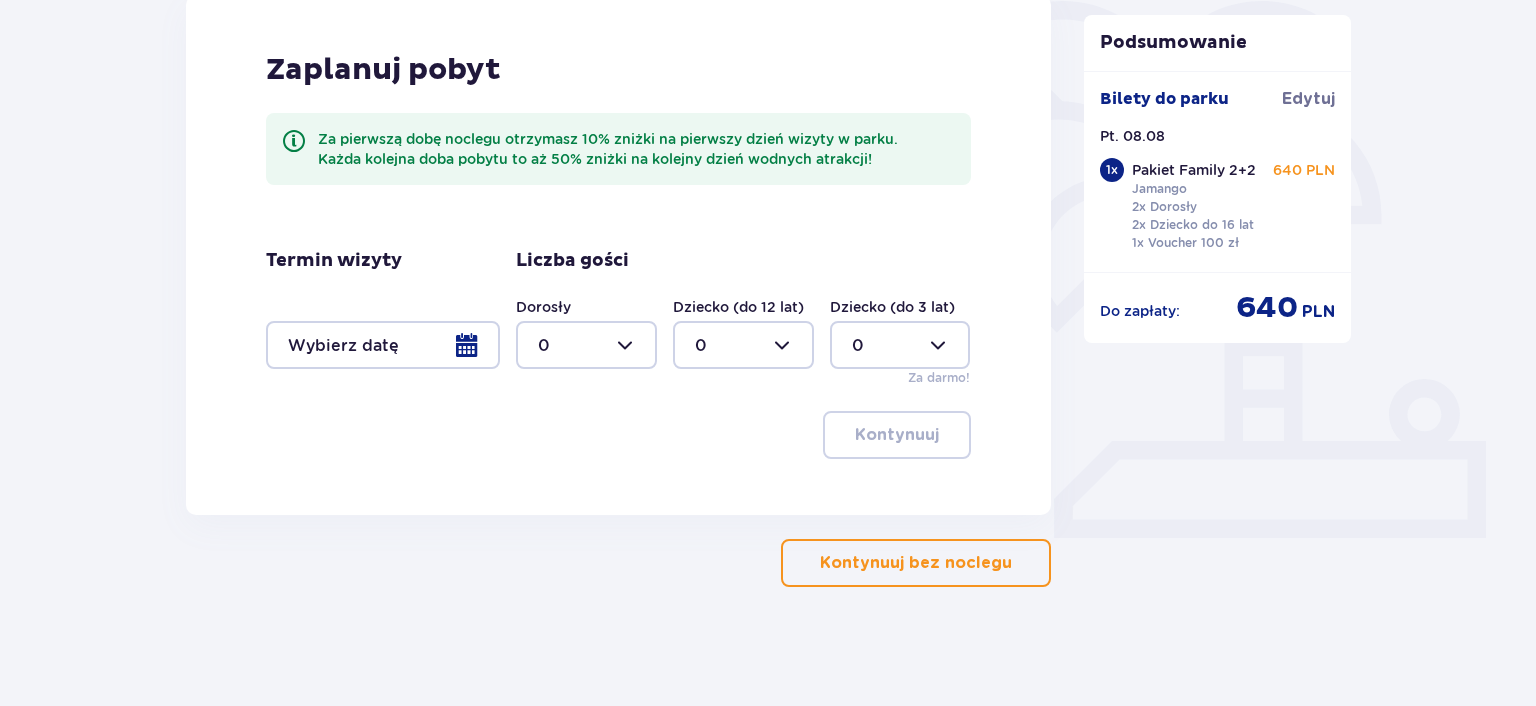 scroll, scrollTop: 496, scrollLeft: 0, axis: vertical 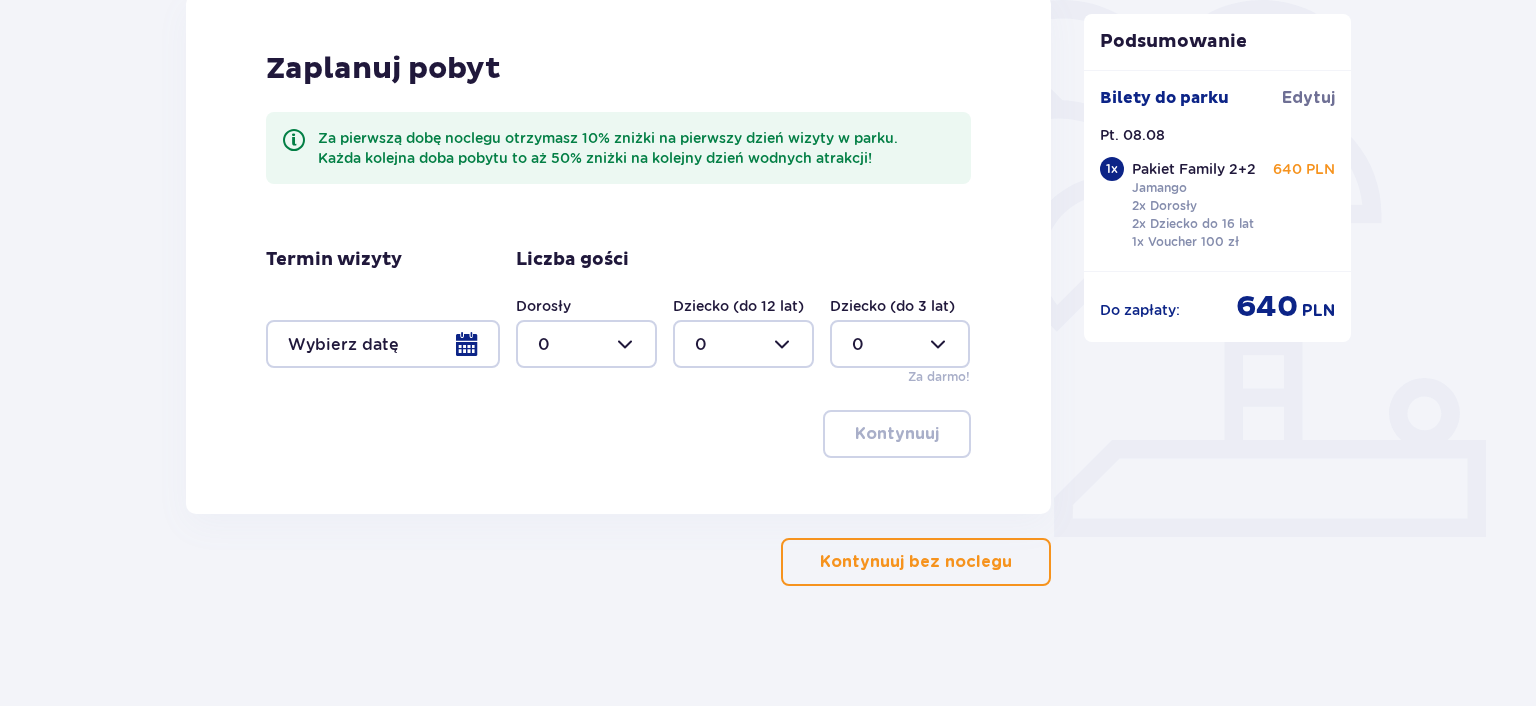 click on "Kontynuuj bez noclegu" at bounding box center [916, 562] 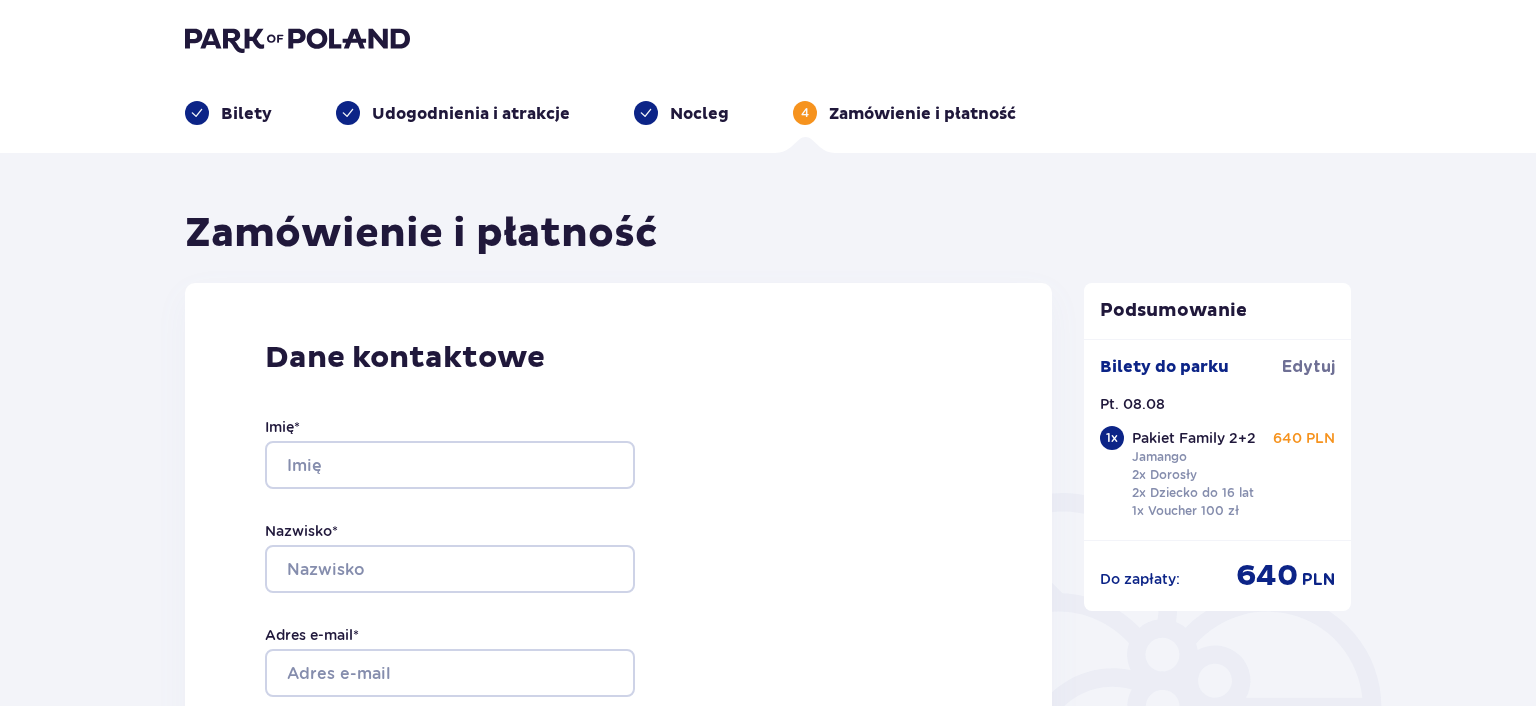 scroll, scrollTop: 0, scrollLeft: 0, axis: both 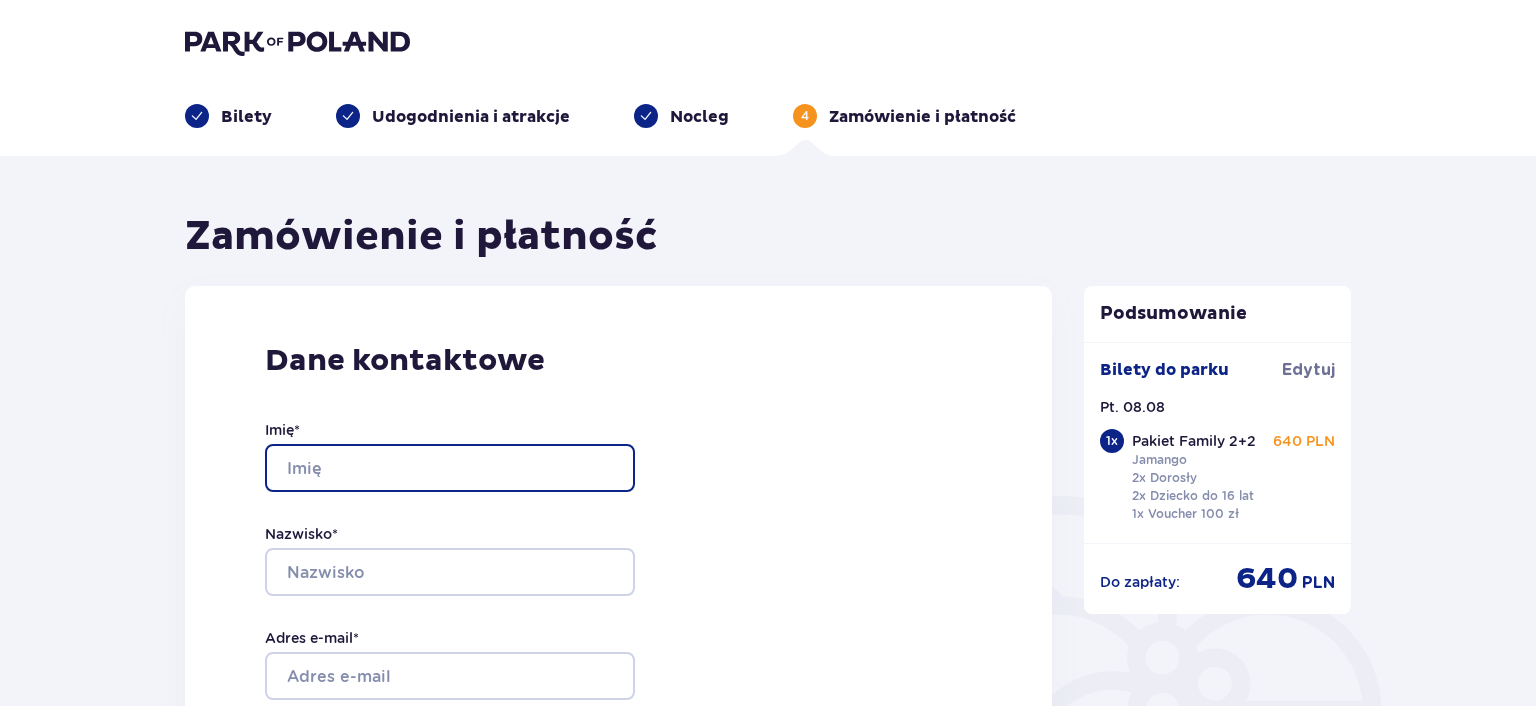 click on "Imię *" at bounding box center [450, 468] 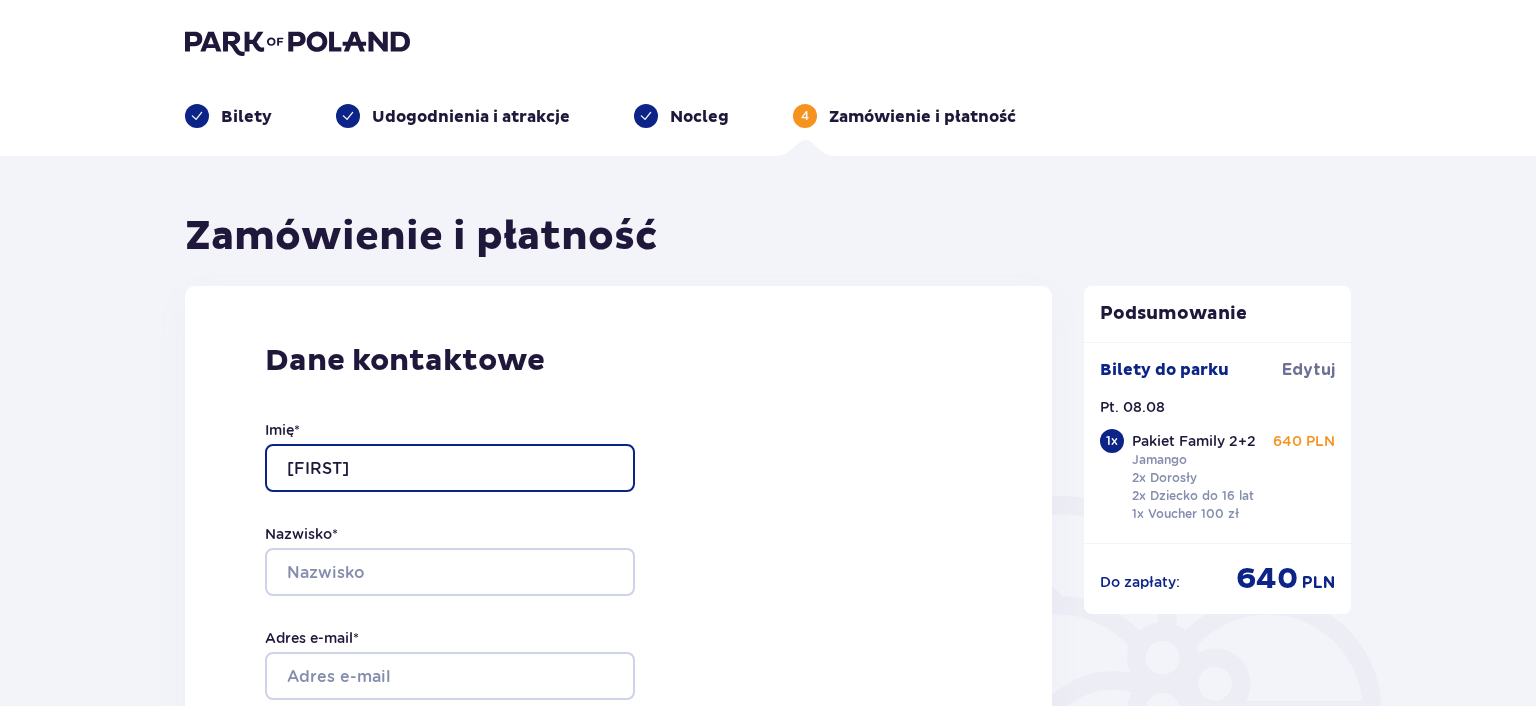 type on "[FIRST]" 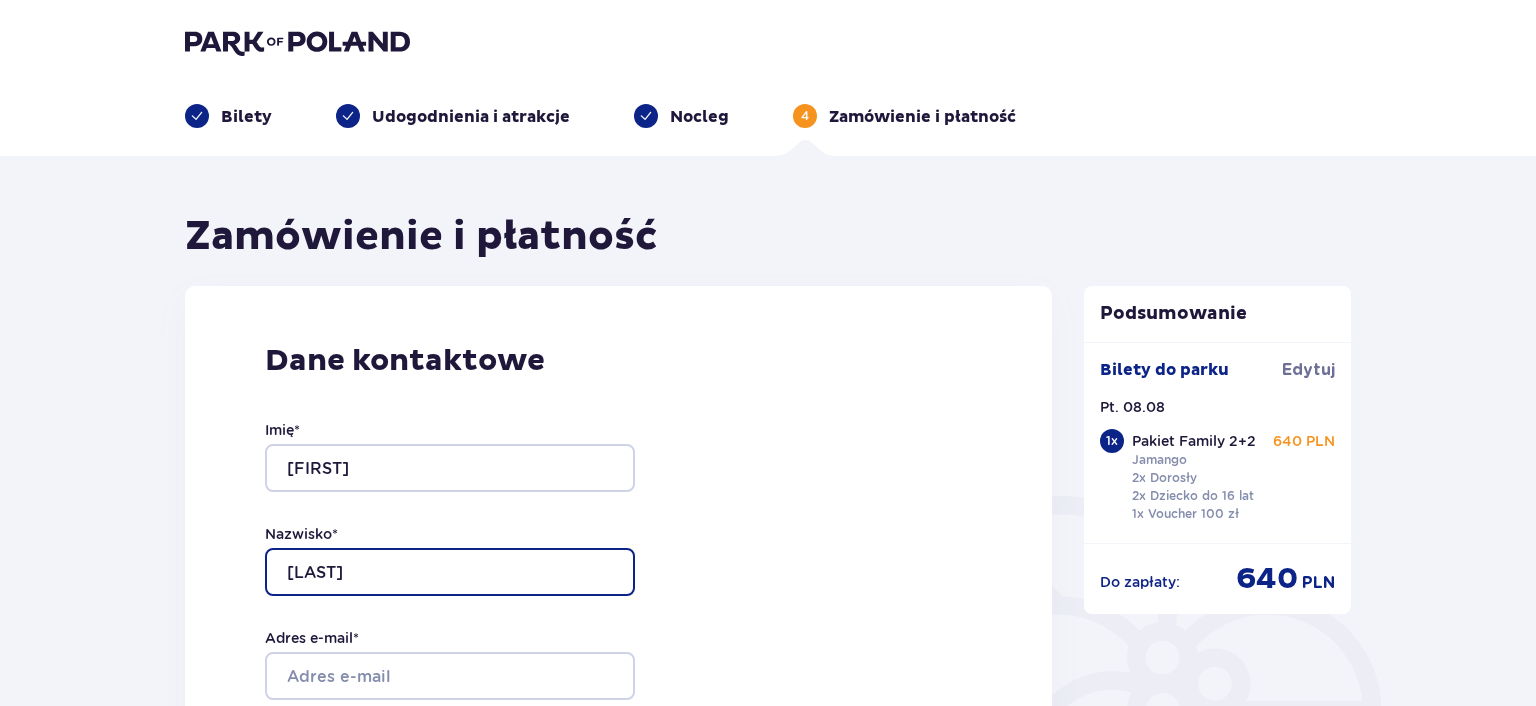 type on "[LAST]" 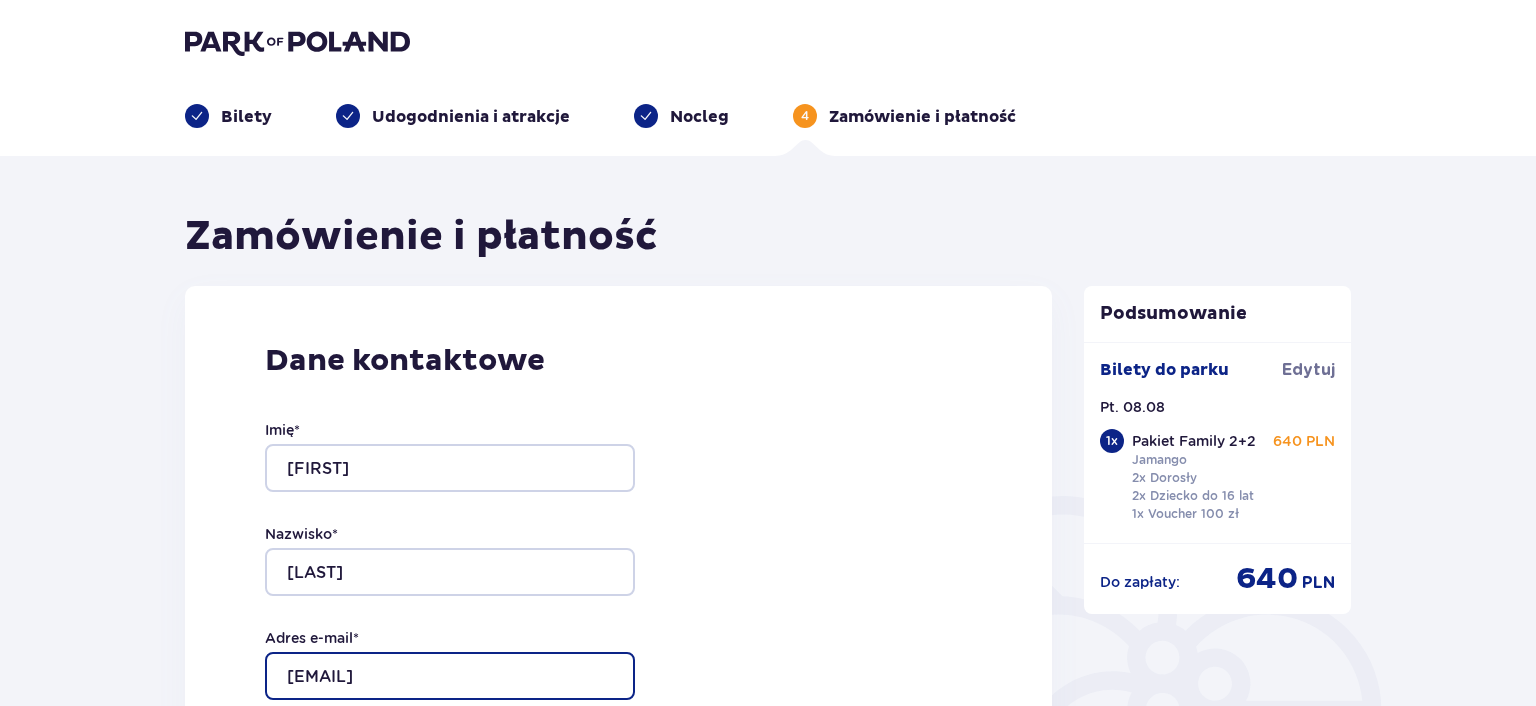 type on "[EMAIL]" 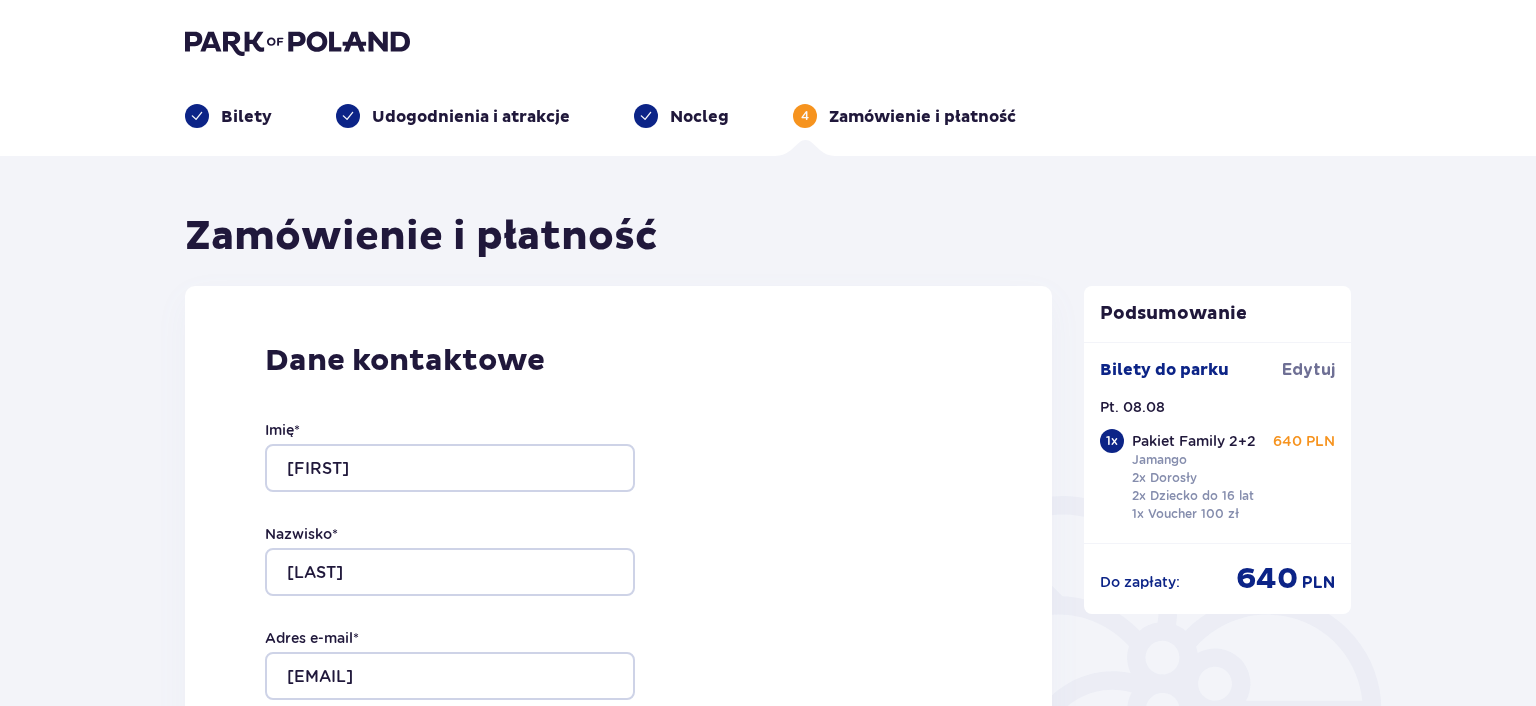 scroll, scrollTop: 427, scrollLeft: 0, axis: vertical 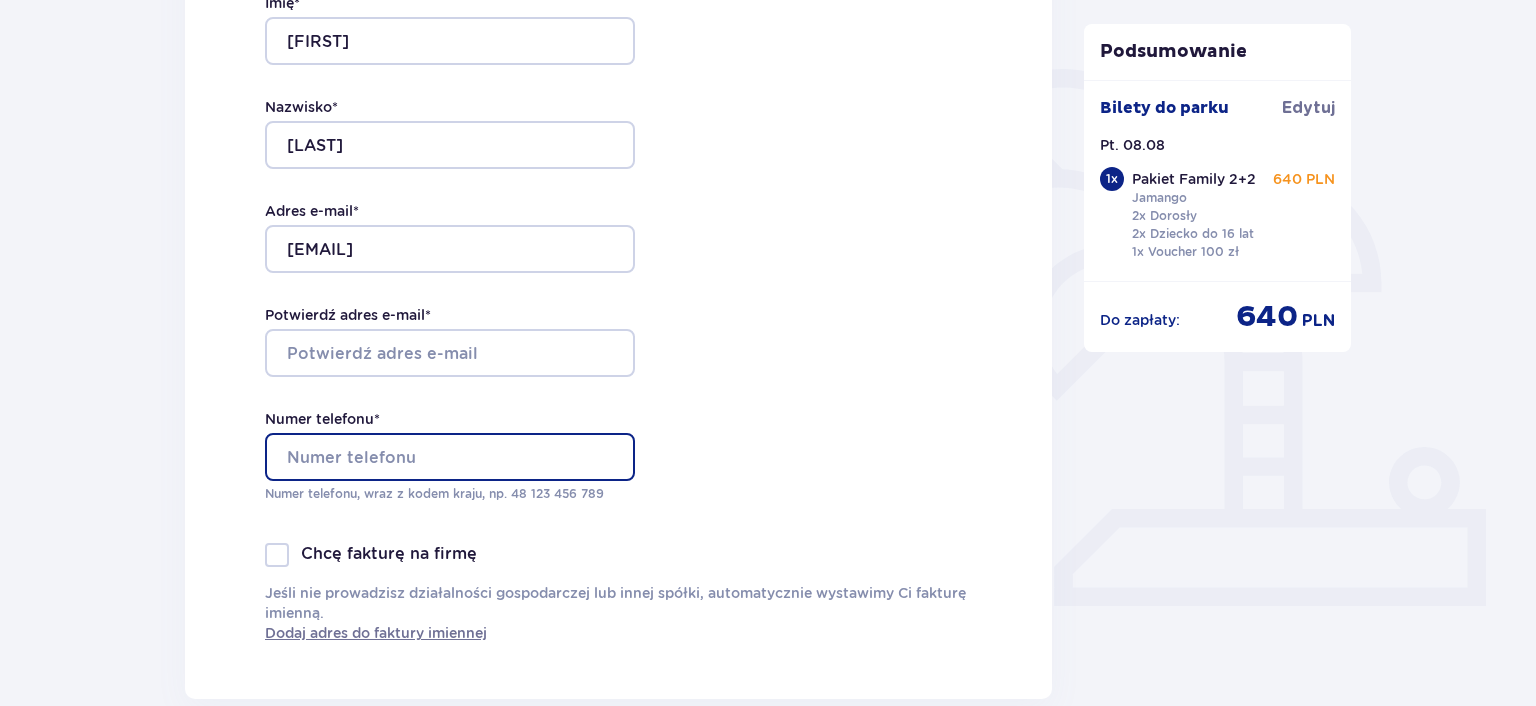 type on "4" 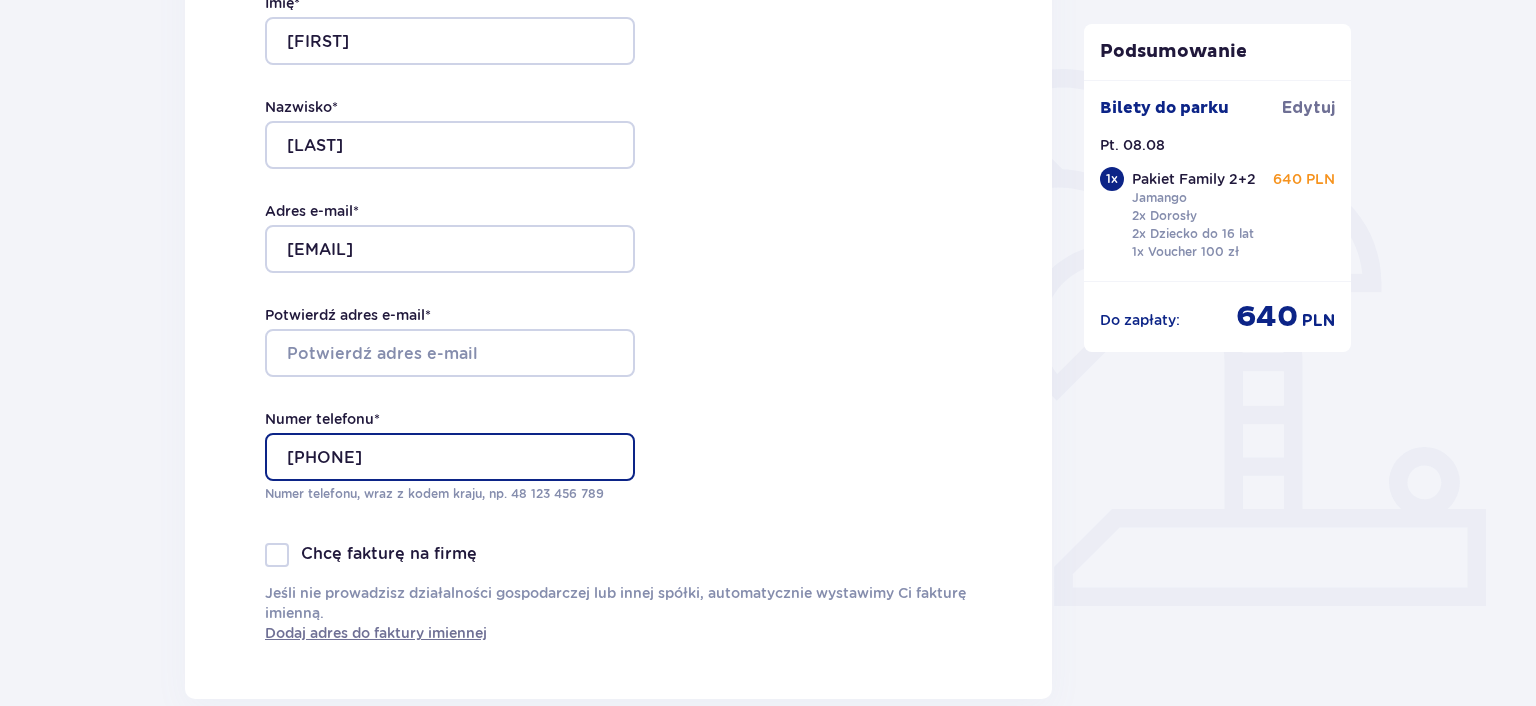 type on "[PHONE]" 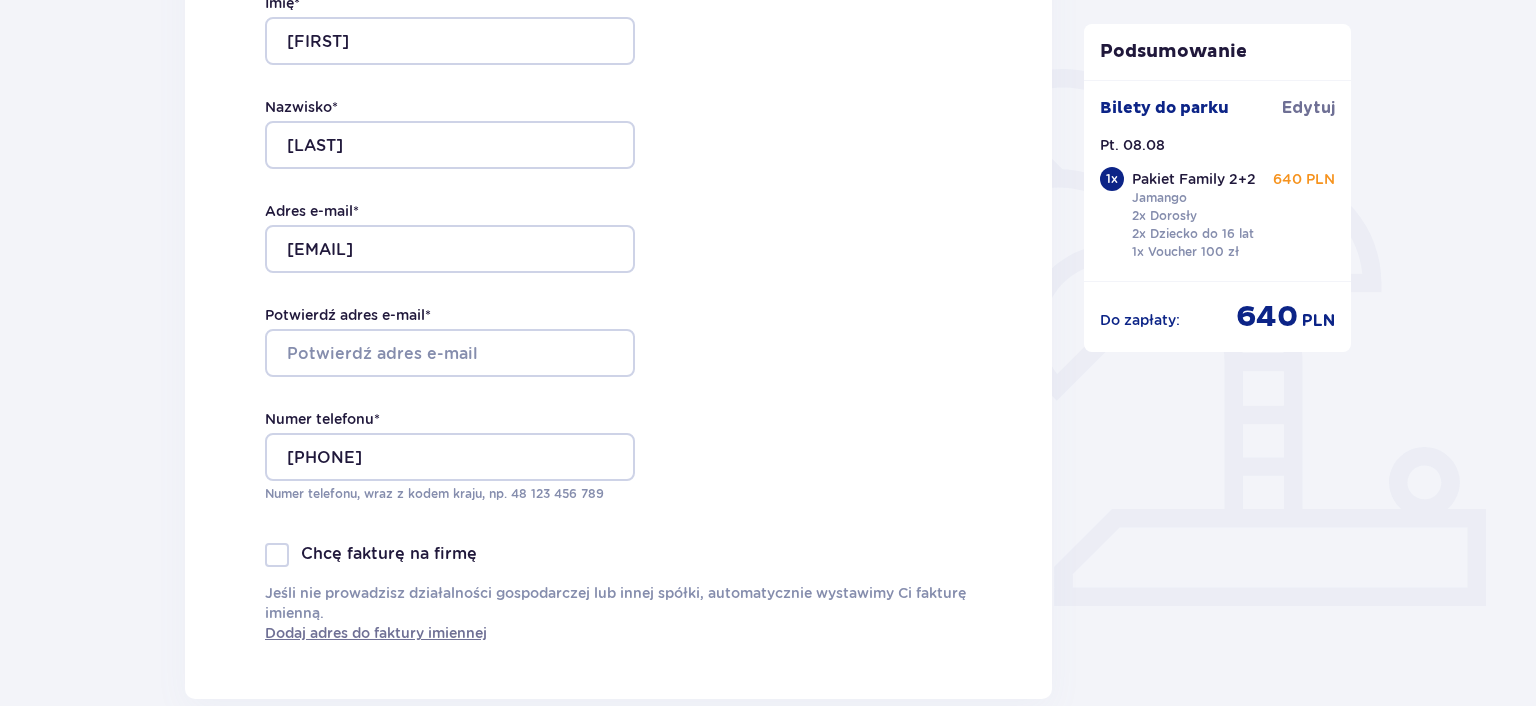 click on "Imię * [FIRST] Nazwisko * [LAST] Adres e-mail * [EMAIL] Potwierdź adres e-mail * Numer telefonu * [PHONE] Numer telefonu, wraz z kodem kraju, np. 48 ​123 ​456 ​789" at bounding box center (450, 248) 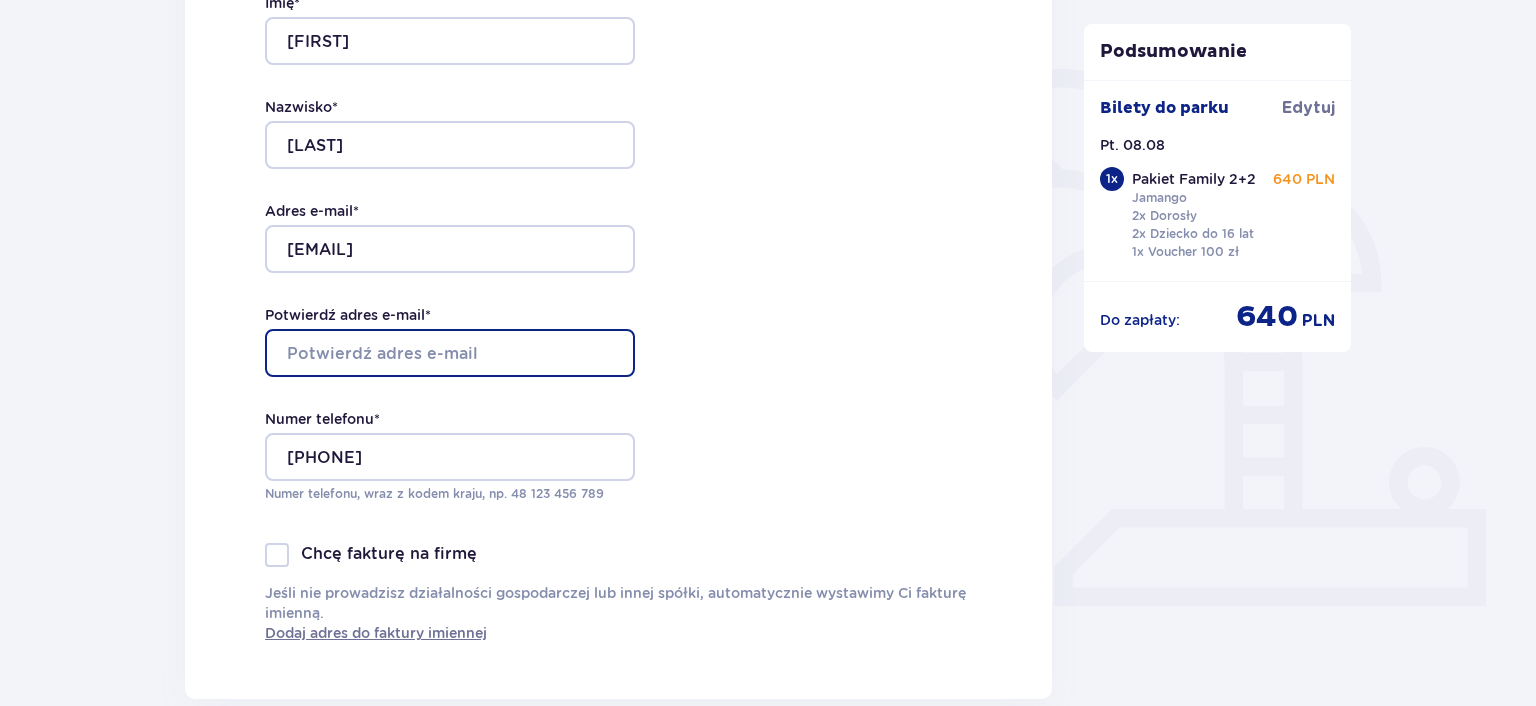 click on "Potwierdź adres e-mail *" at bounding box center [450, 353] 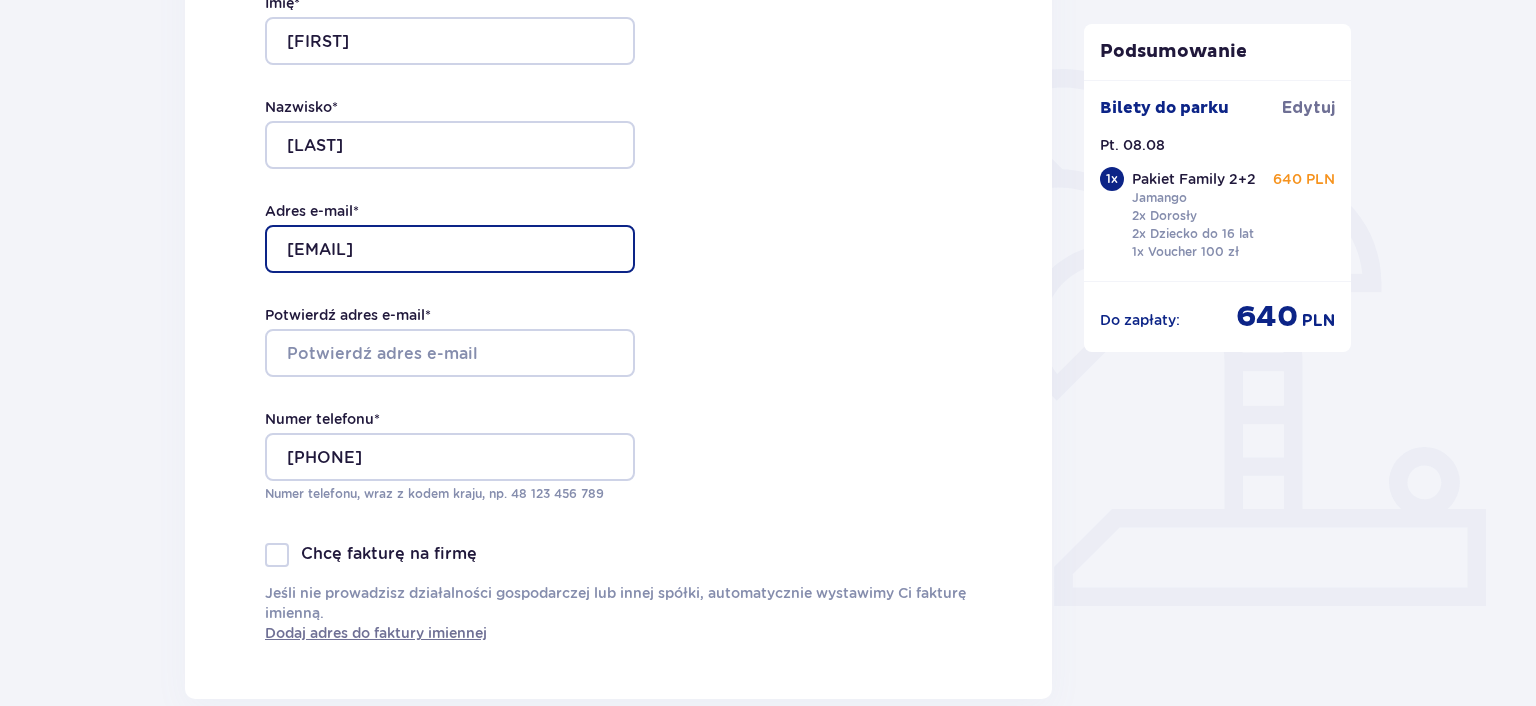 click on "[EMAIL]" at bounding box center (450, 249) 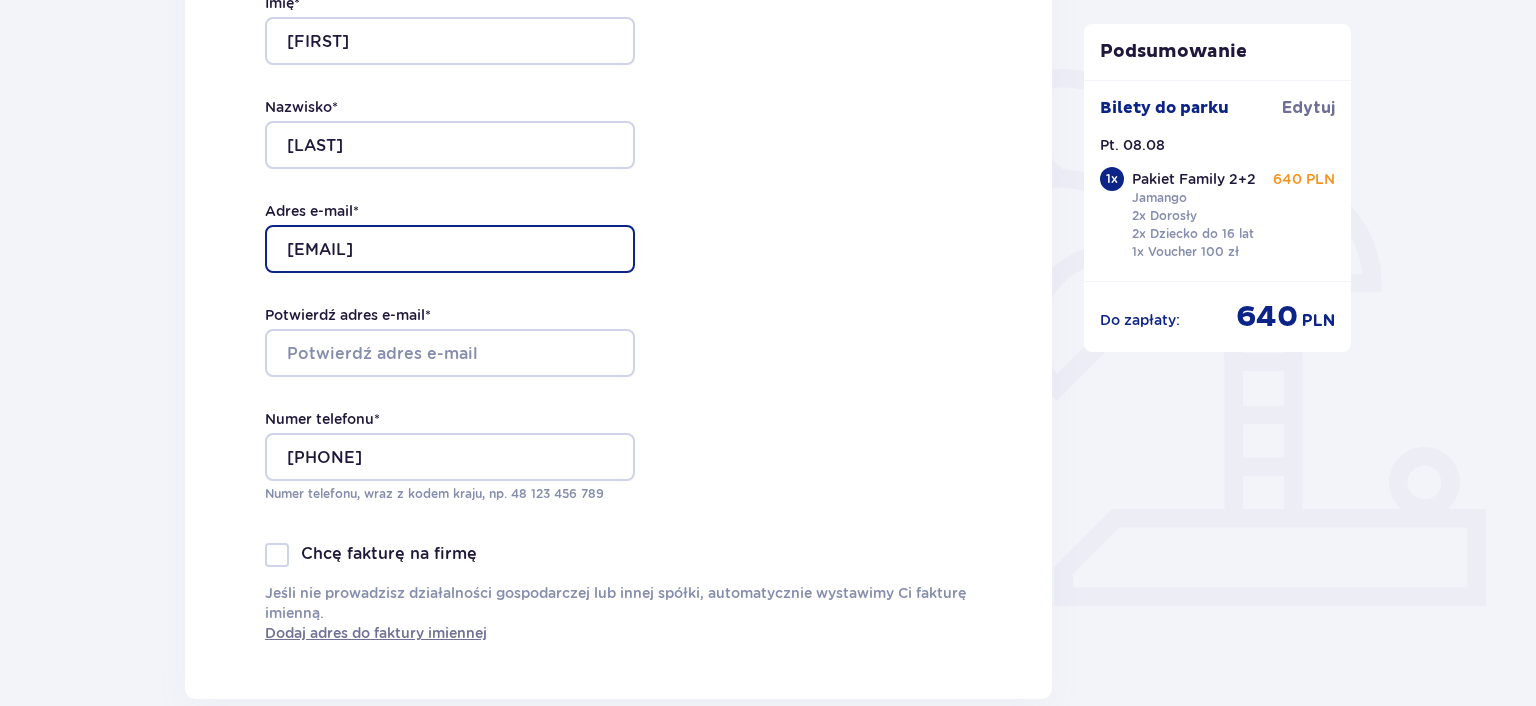 drag, startPoint x: 474, startPoint y: 255, endPoint x: 270, endPoint y: 251, distance: 204.03922 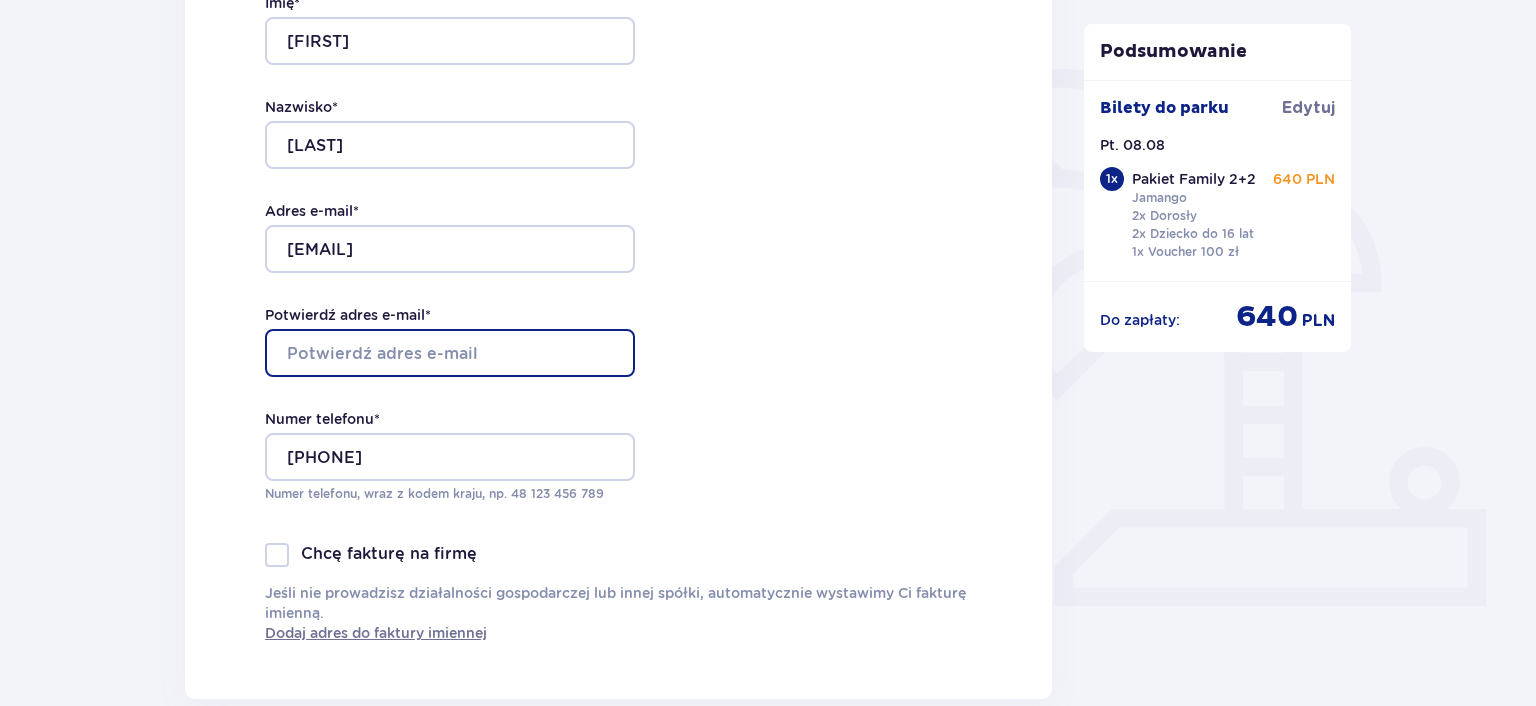 click on "Potwierdź adres e-mail *" at bounding box center [450, 353] 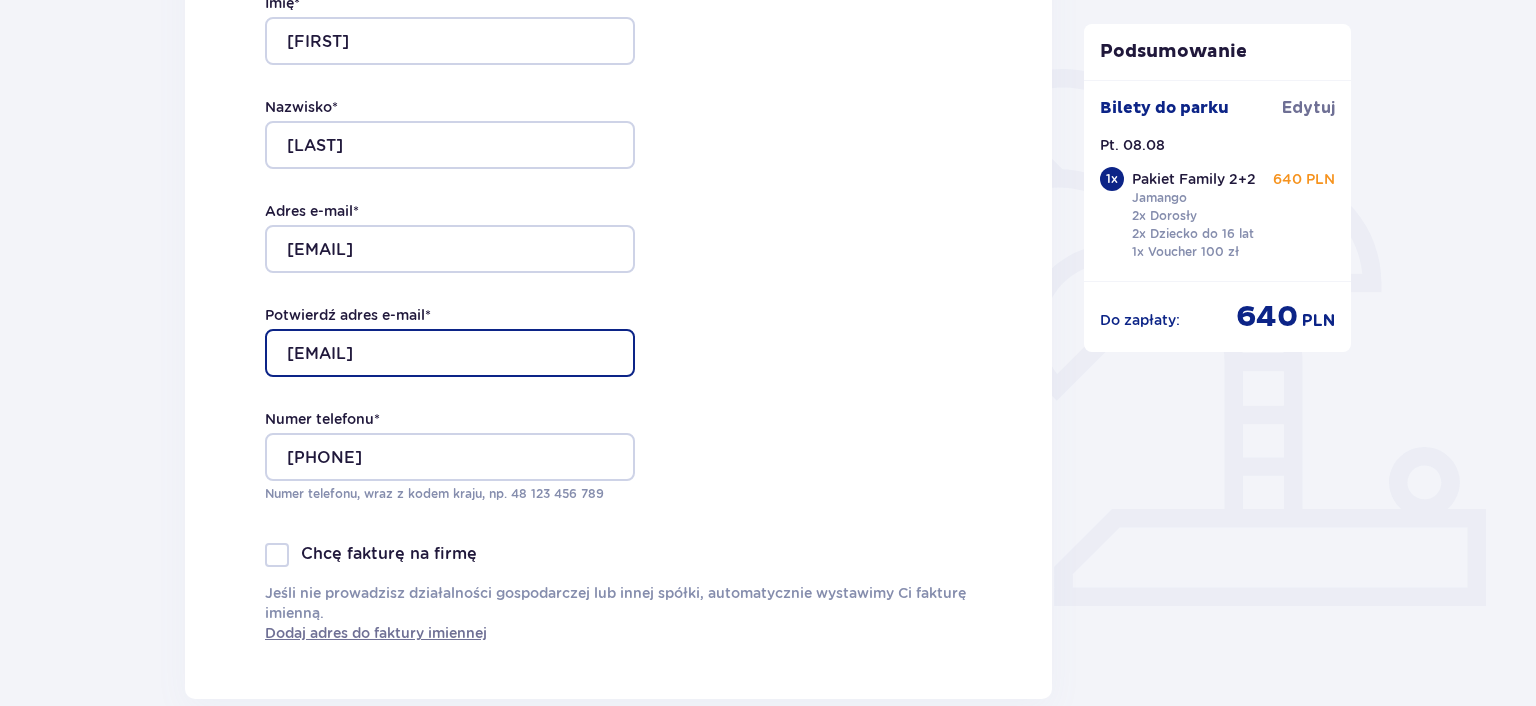 type on "[EMAIL]" 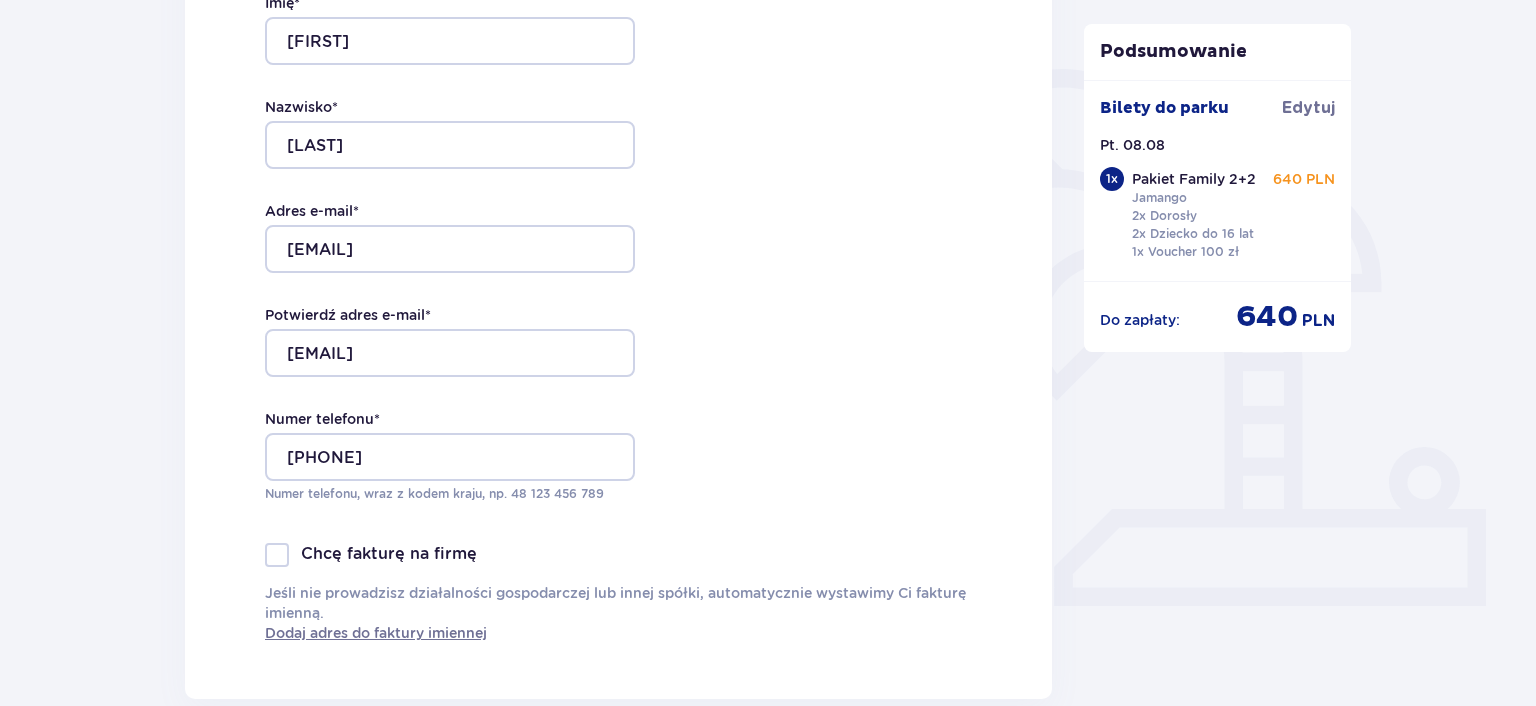 click on "Dane kontaktowe Imię * [FIRST] Nazwisko * [LAST] Adres e-mail * [EMAIL] Potwierdź adres e-mail * [EMAIL] Numer telefonu * [PHONE] Numer telefonu, wraz z kodem kraju, np. 48 ​123 ​456 ​789 Chcę fakturę na firmę Jeśli nie prowadzisz działalności gospodarczej lub innej spółki, automatycznie wystawimy Ci fakturę imienną. Dodaj adres do faktury imiennej" at bounding box center [618, 279] 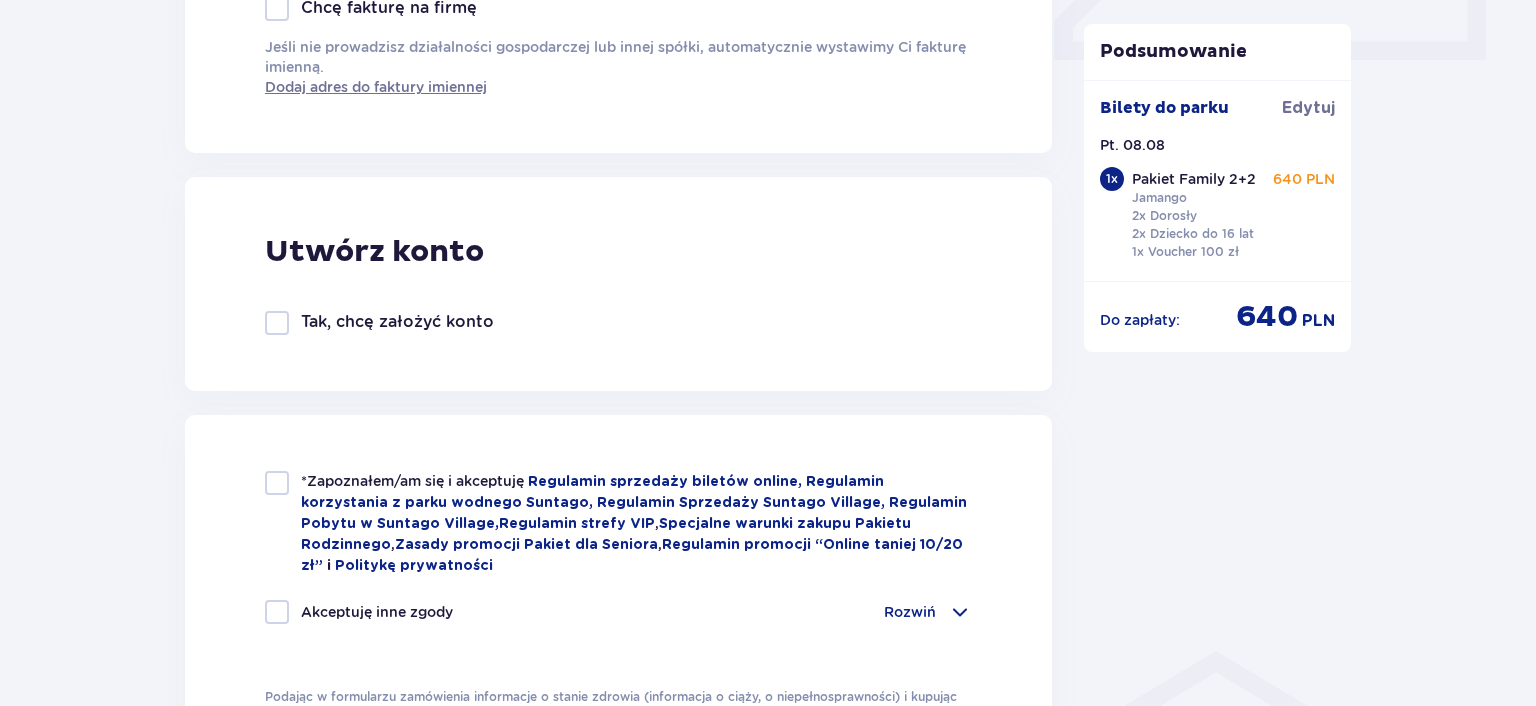 scroll, scrollTop: 1056, scrollLeft: 0, axis: vertical 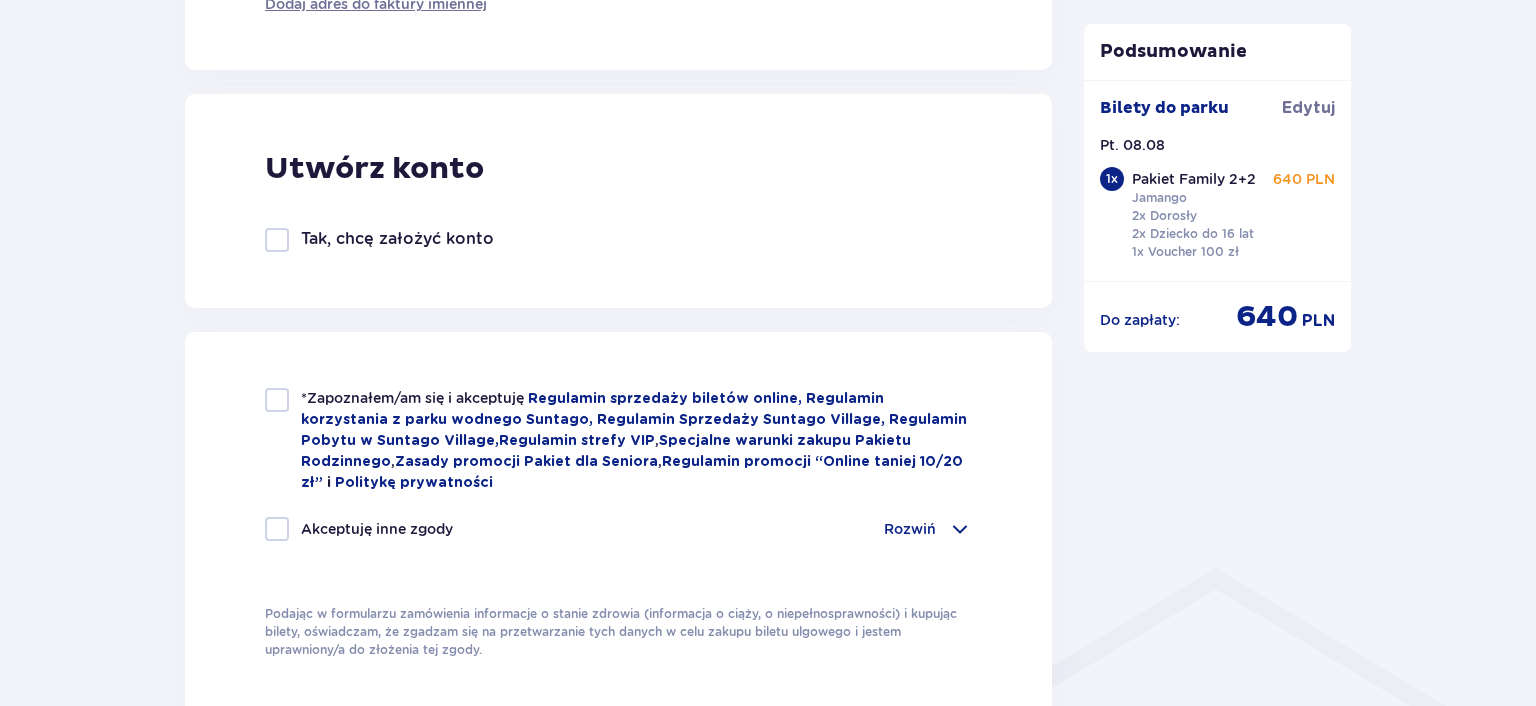 click at bounding box center [277, 240] 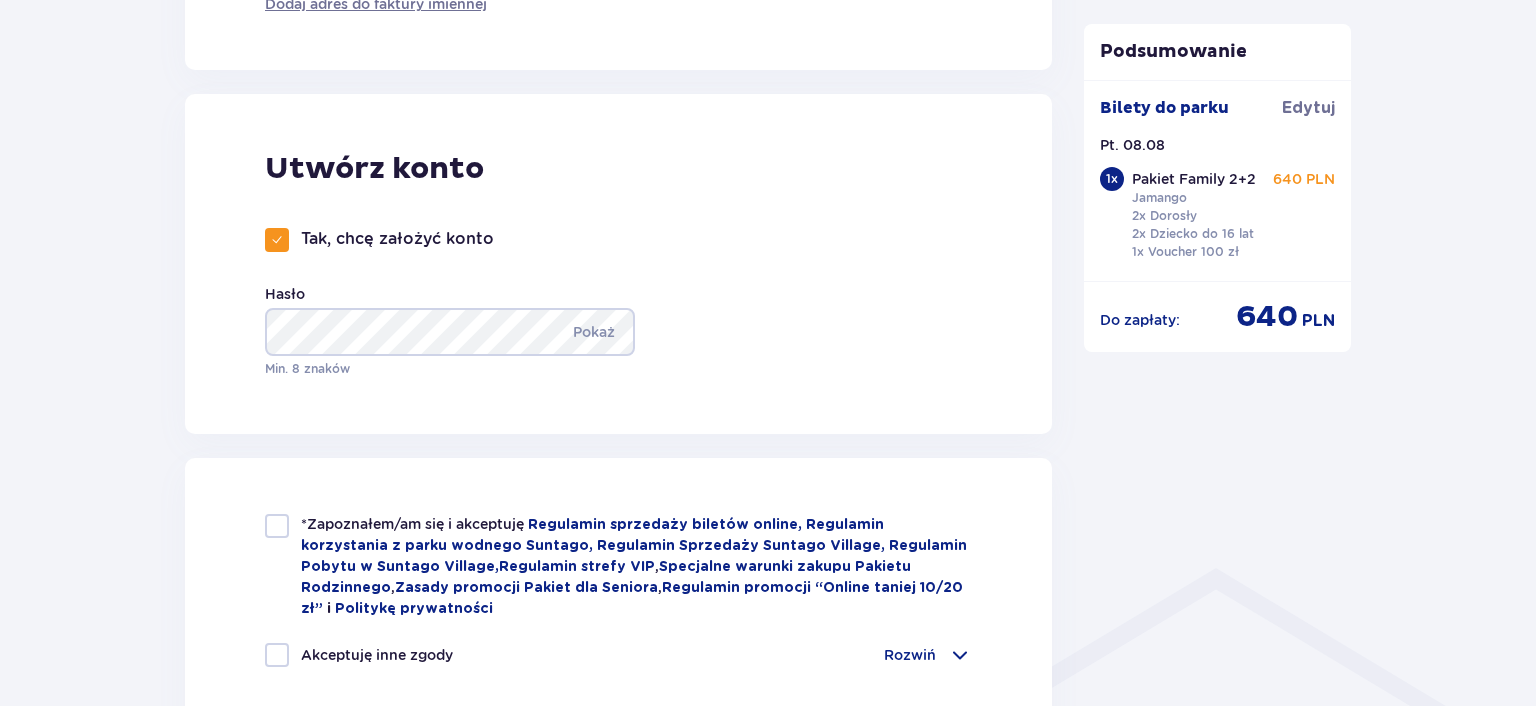 click at bounding box center (277, 240) 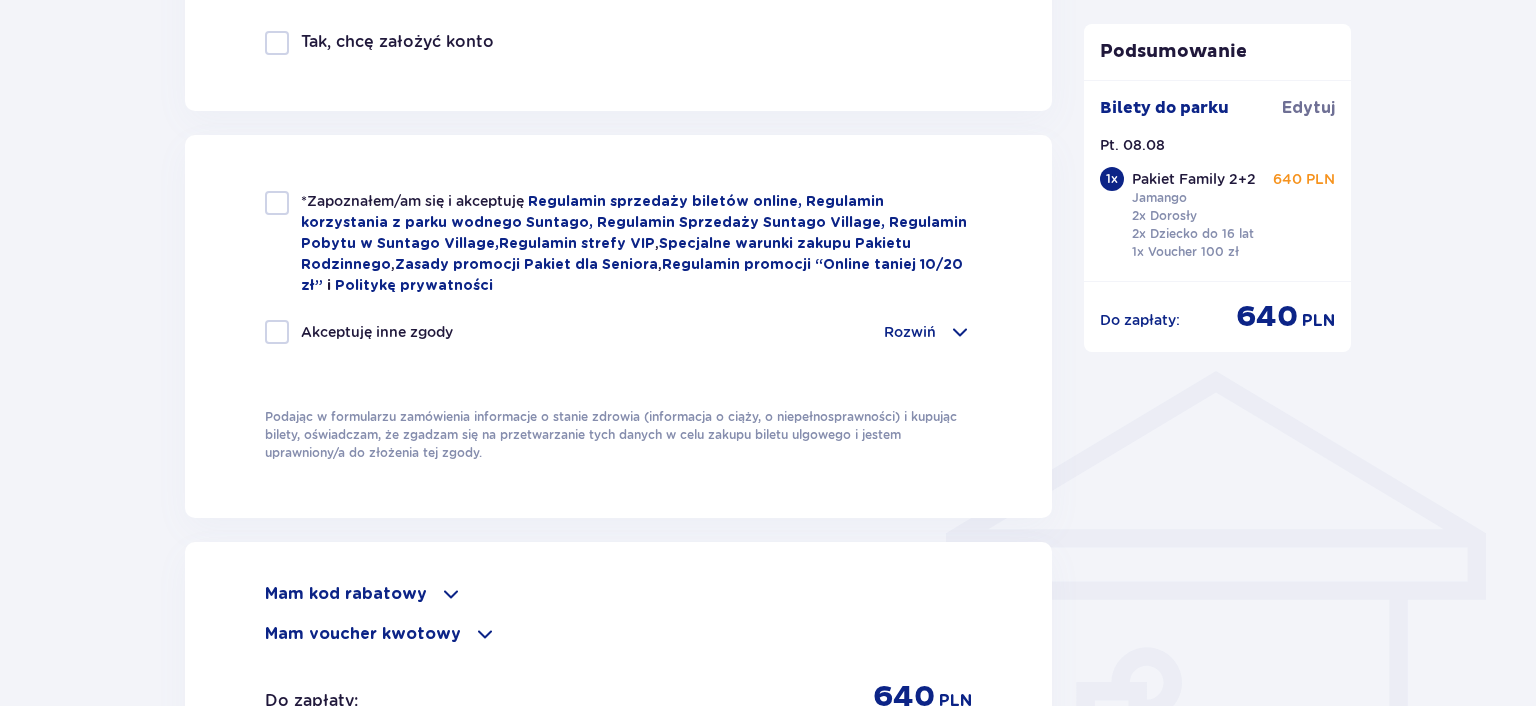 scroll, scrollTop: 1478, scrollLeft: 0, axis: vertical 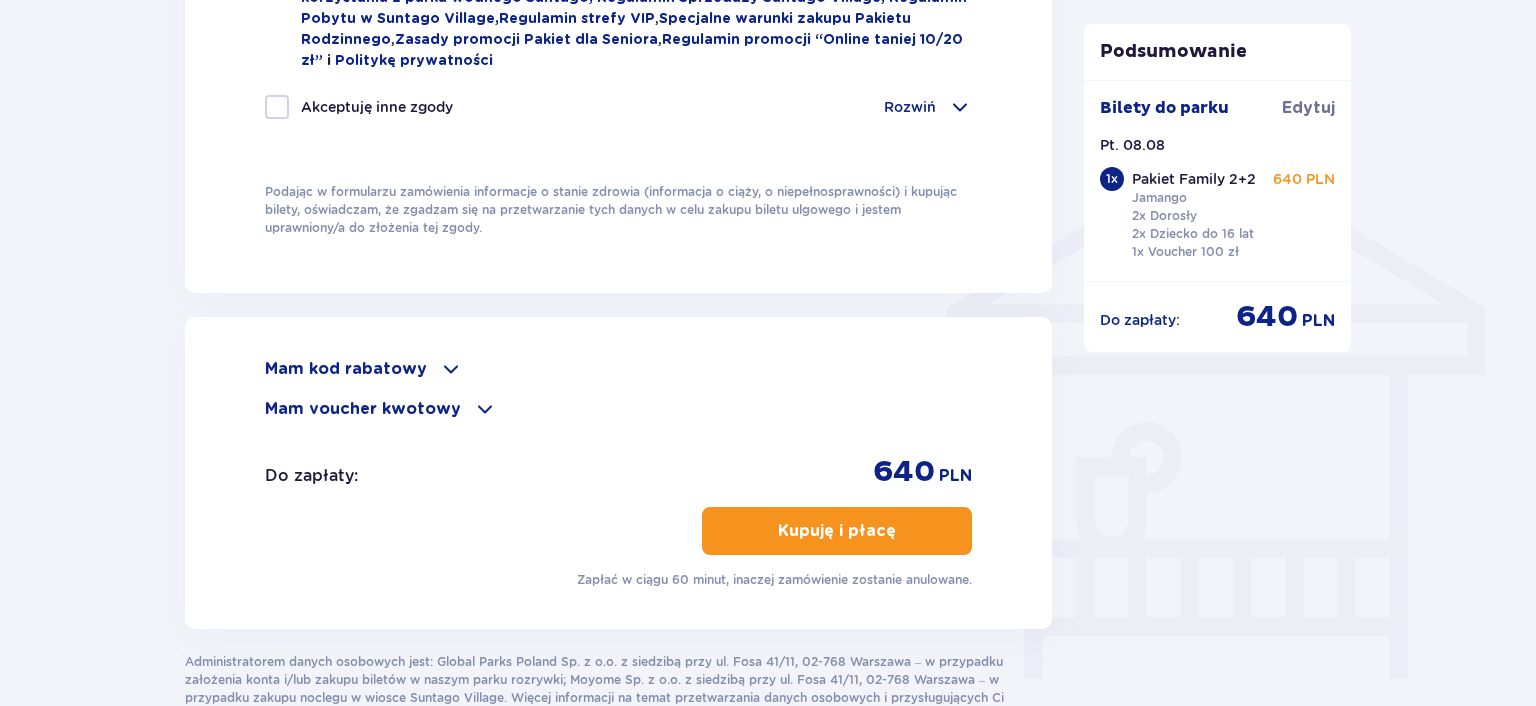click on "Kupuję i płacę" at bounding box center [837, 531] 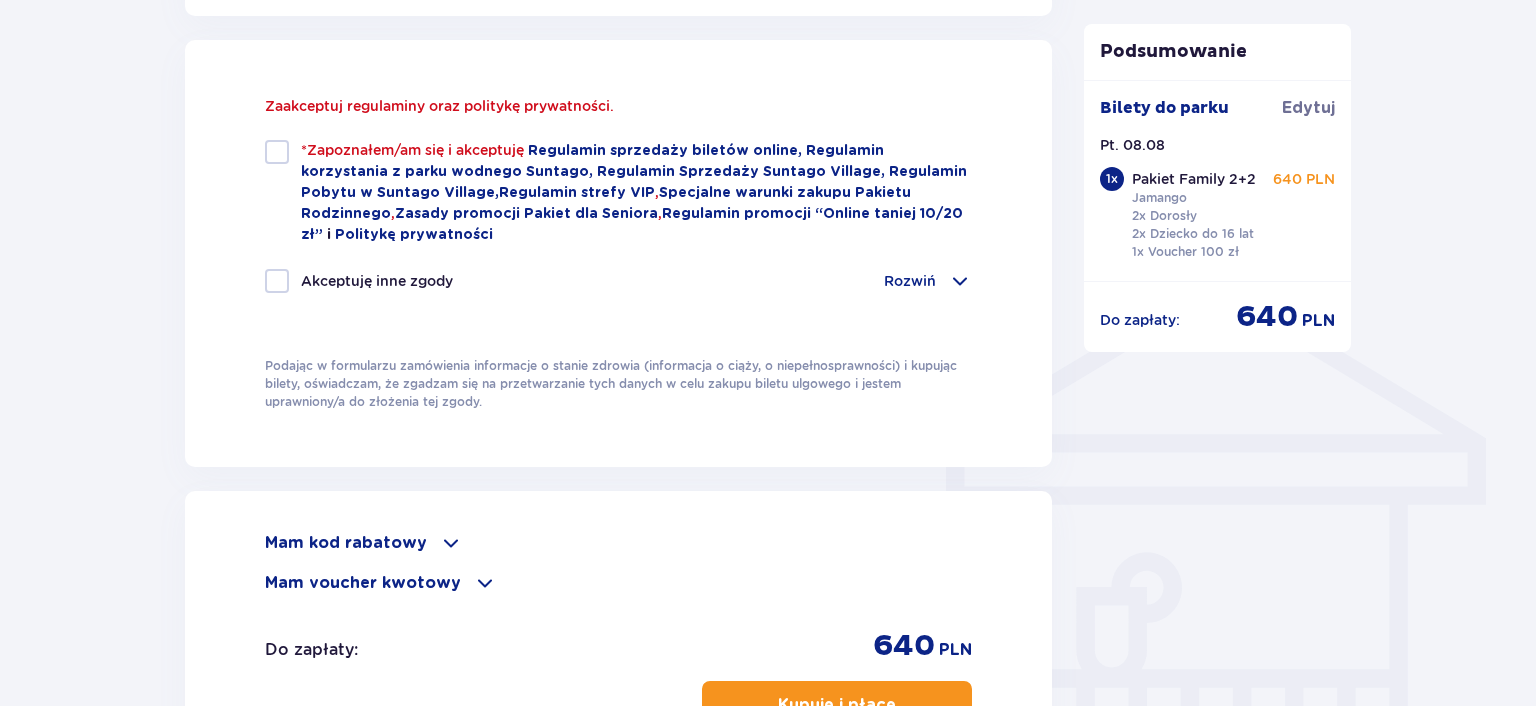 scroll, scrollTop: 1344, scrollLeft: 0, axis: vertical 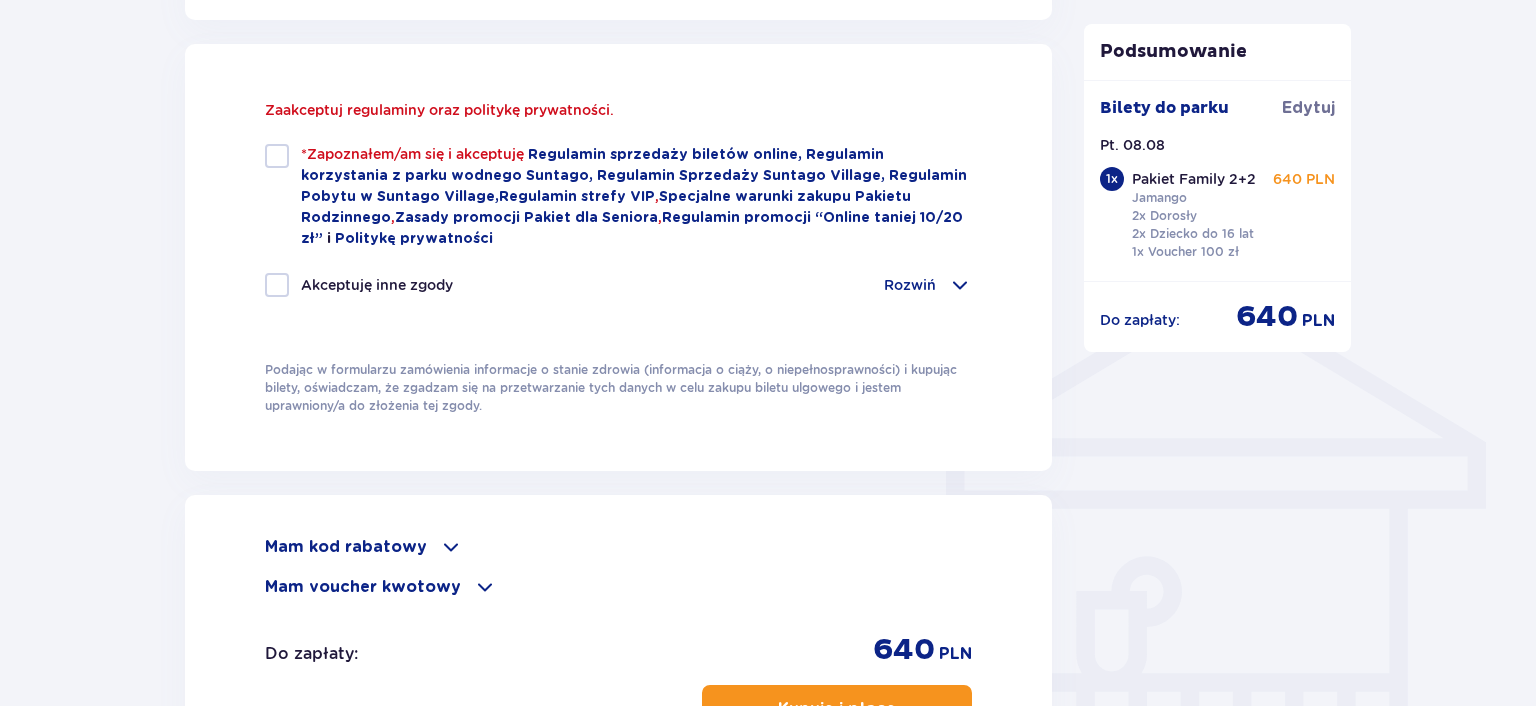 click at bounding box center [277, 156] 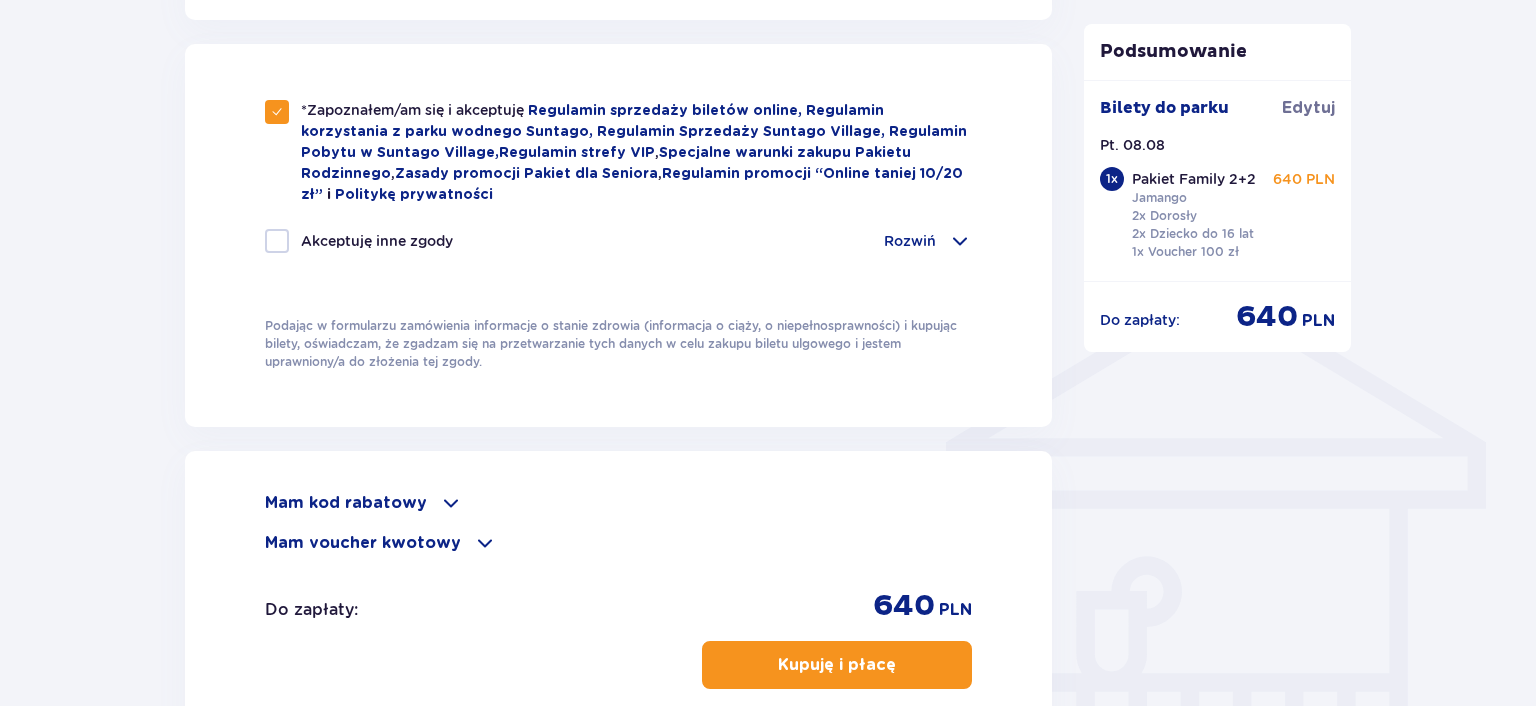 click on "Rozwiń" at bounding box center [928, 241] 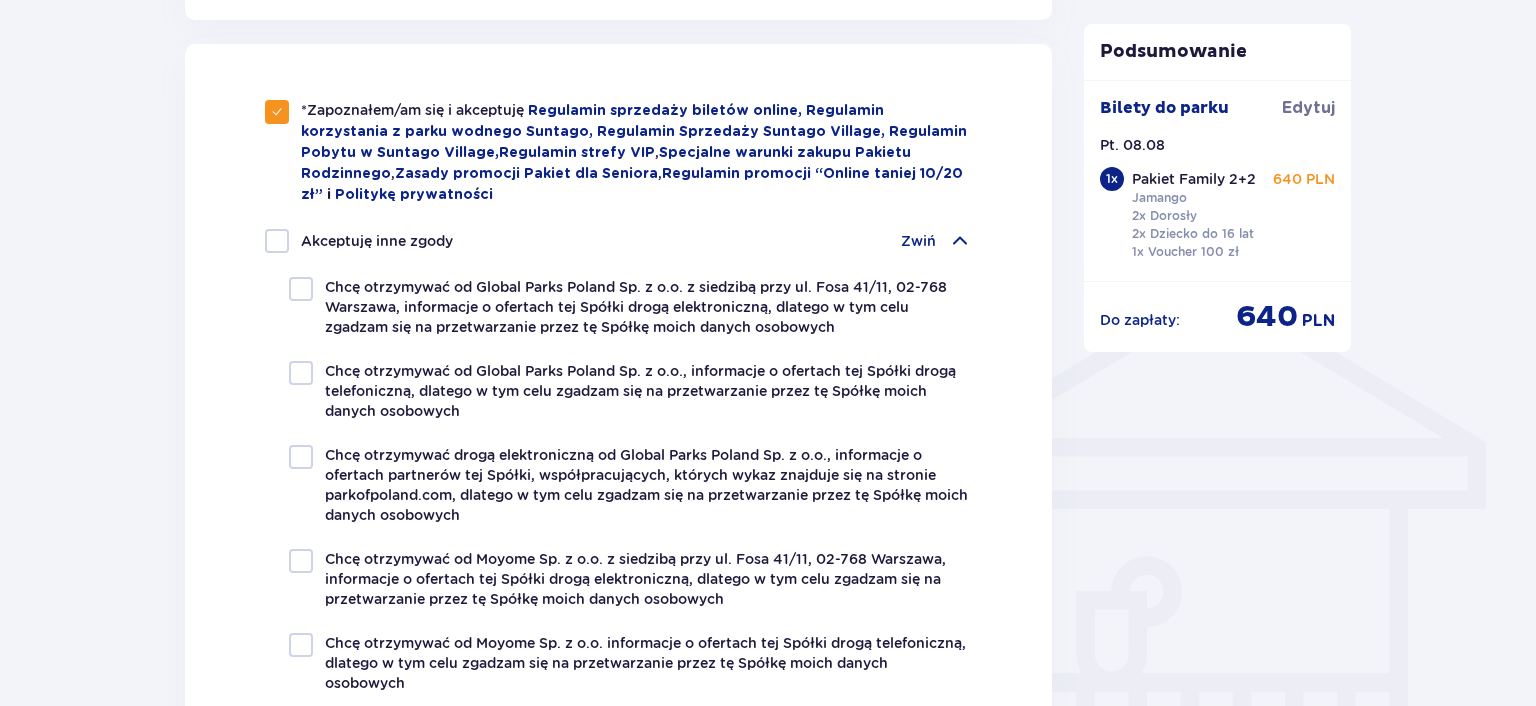 click on "Zwiń" at bounding box center (936, 241) 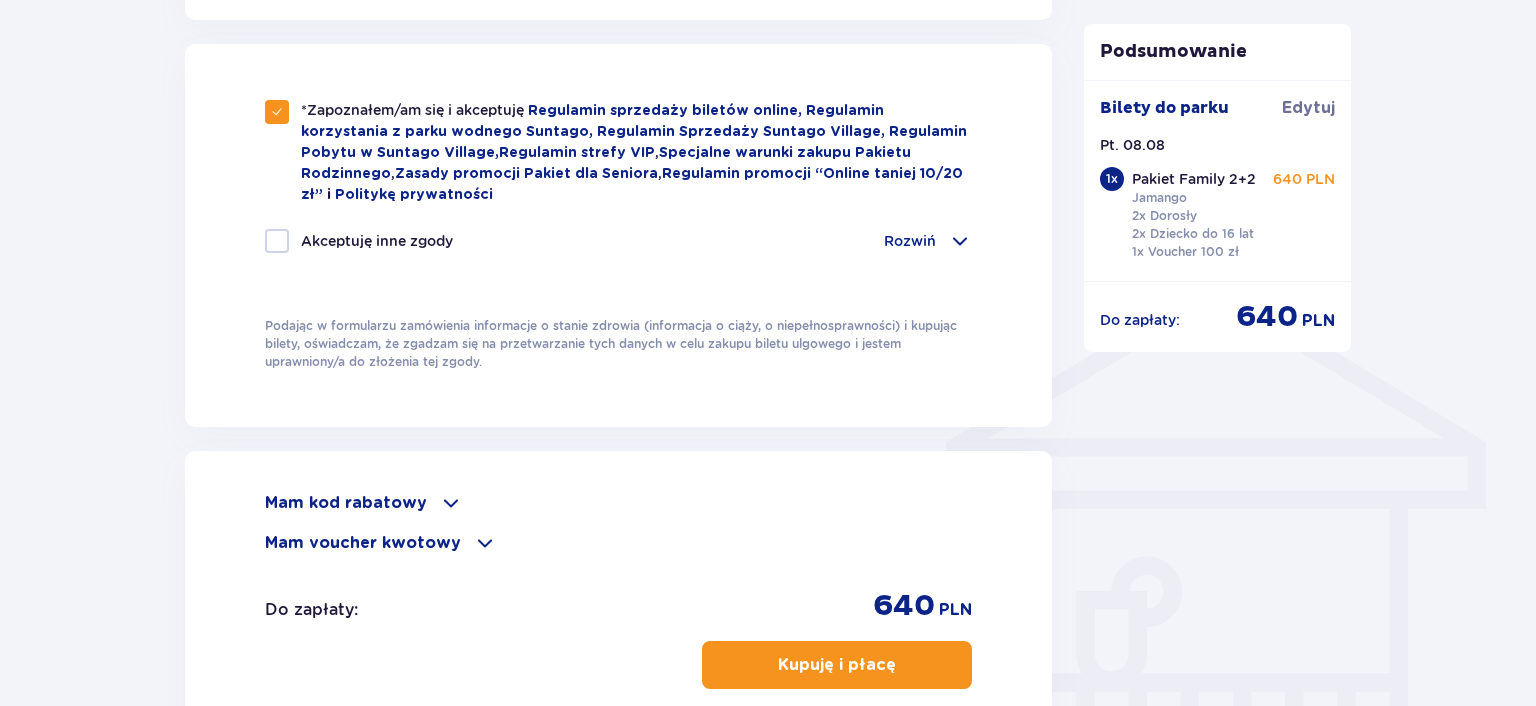 click on "Kupuję i płacę" at bounding box center (837, 665) 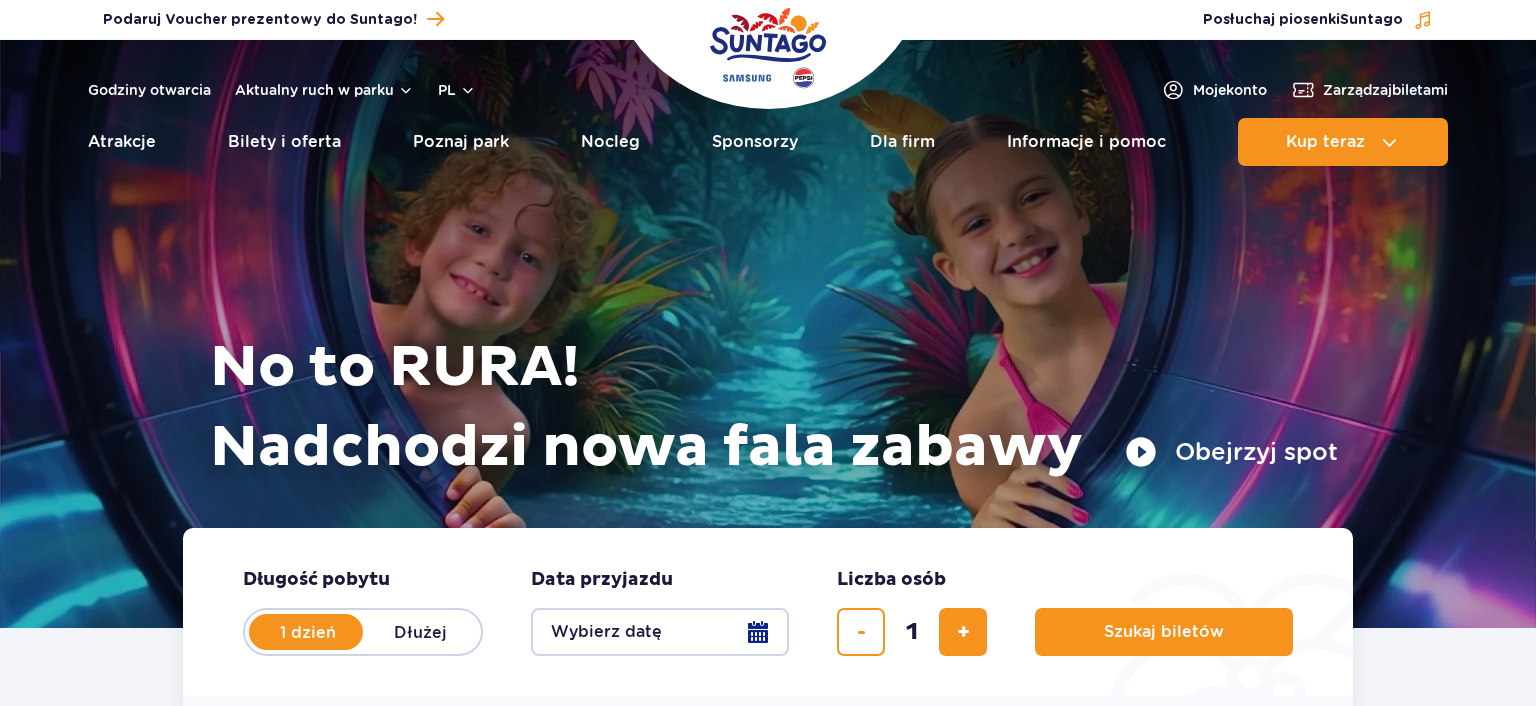 scroll, scrollTop: 0, scrollLeft: 0, axis: both 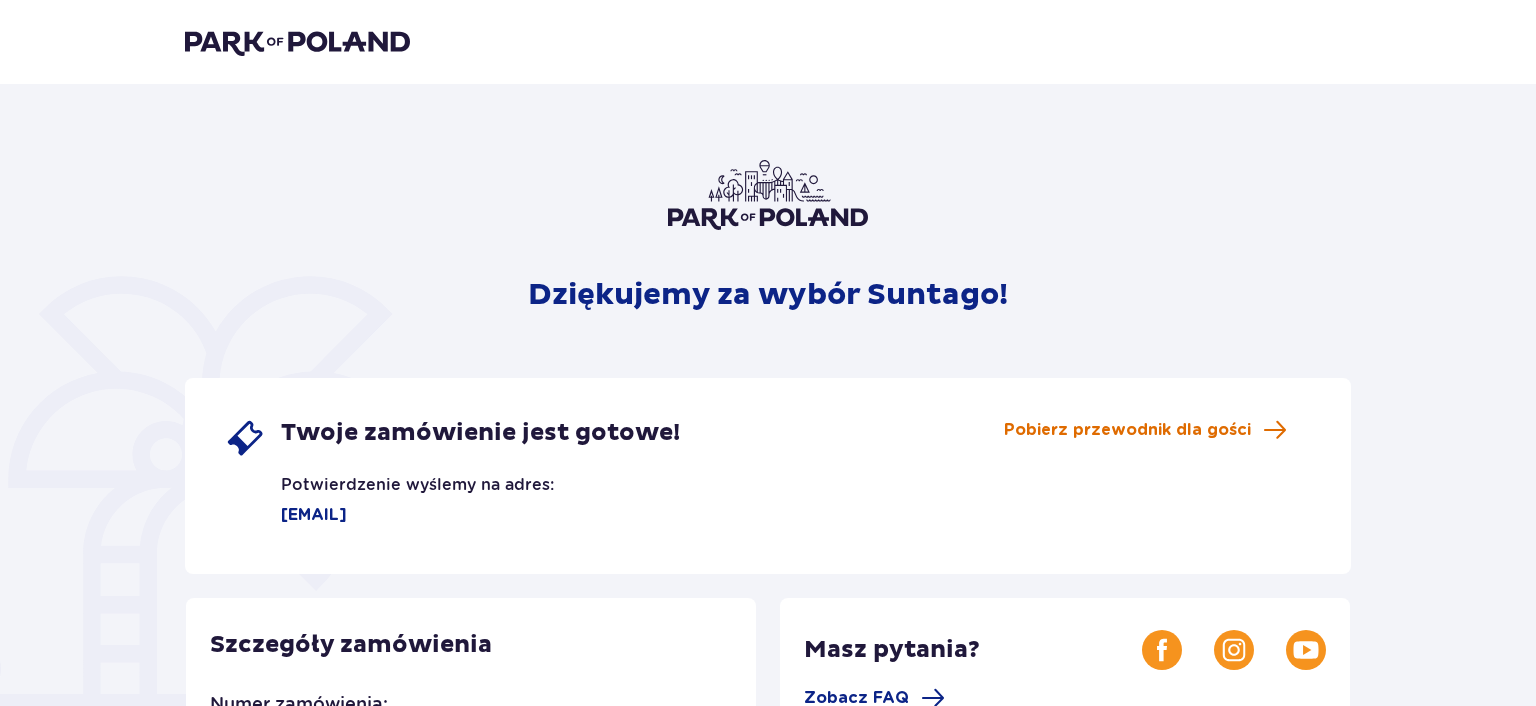 click on "Pobierz przewodnik dla gości" at bounding box center [1127, 430] 